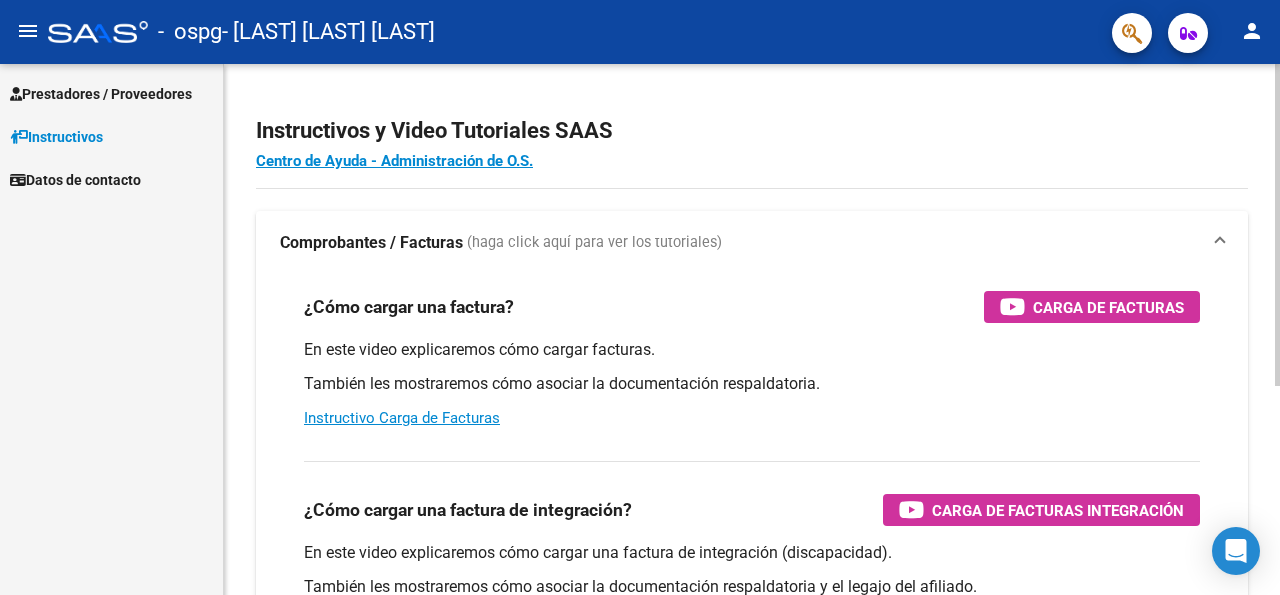 scroll, scrollTop: 0, scrollLeft: 0, axis: both 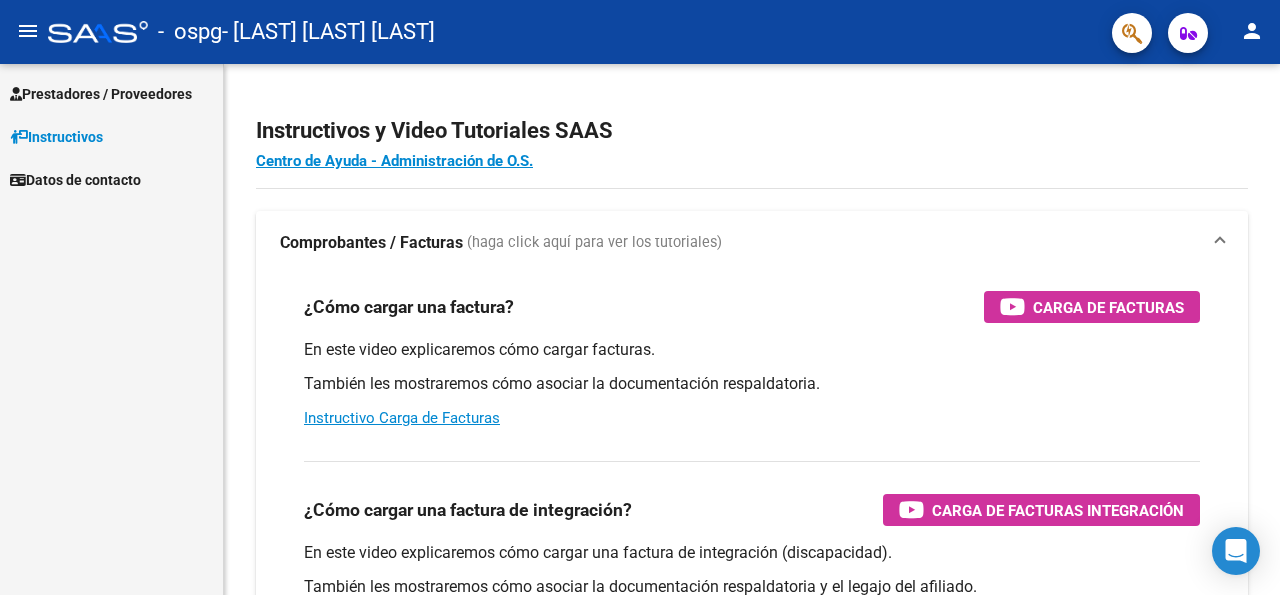 click on "Prestadores / Proveedores" at bounding box center [101, 94] 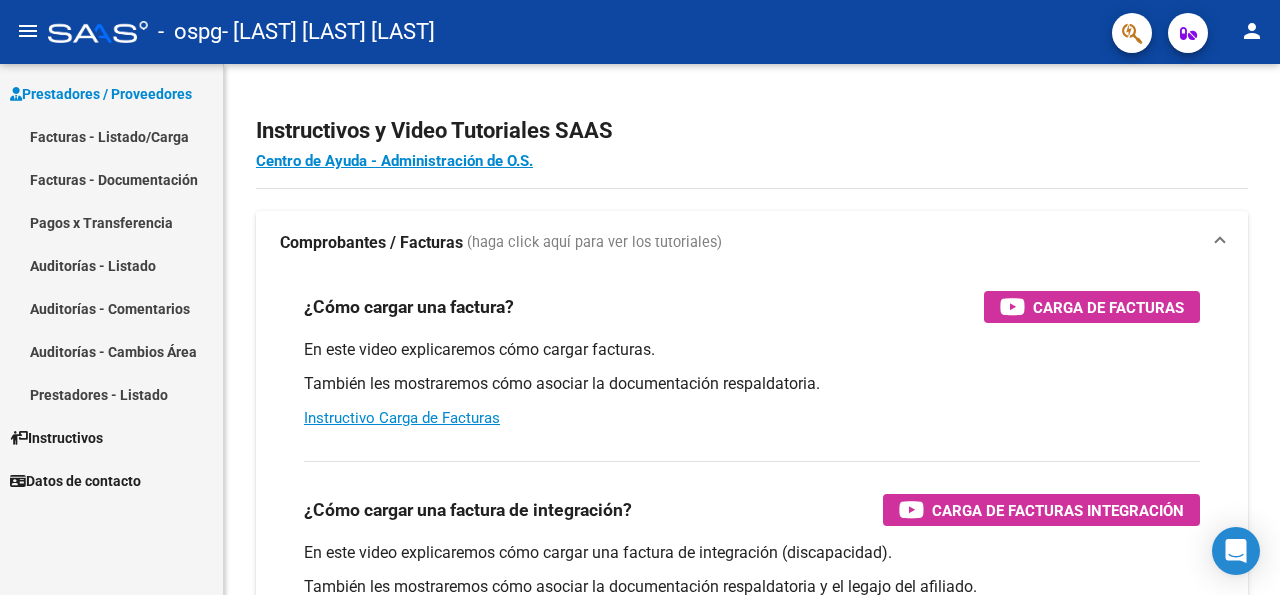 click on "Facturas - Listado/Carga" at bounding box center (111, 136) 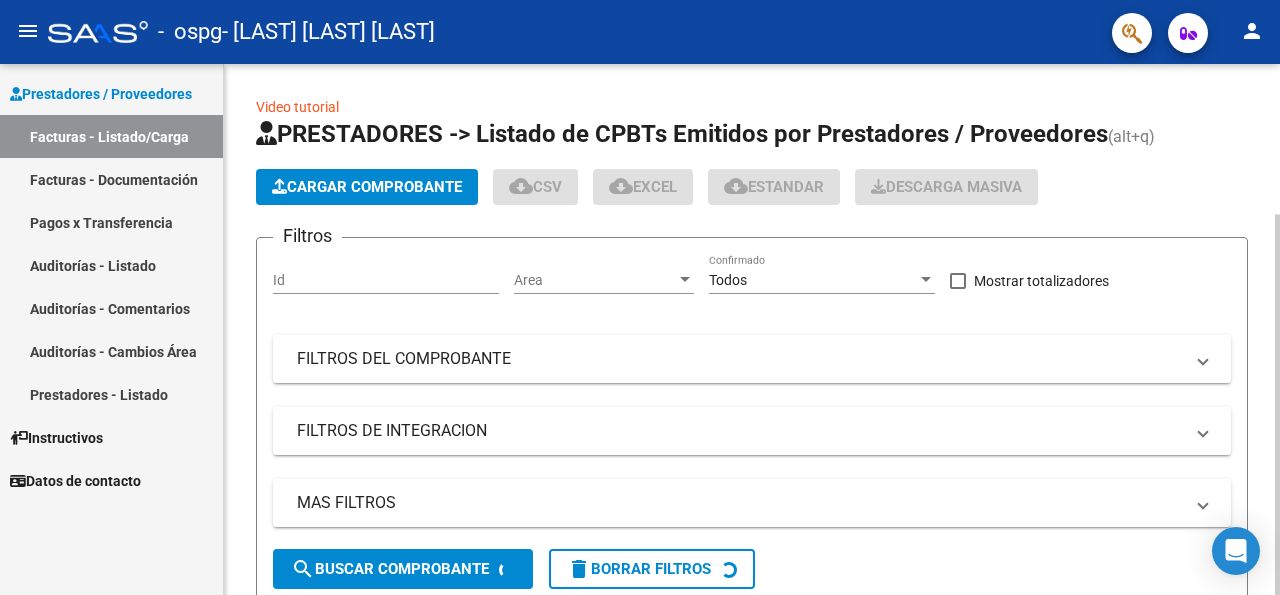 click on "Cargar Comprobante" 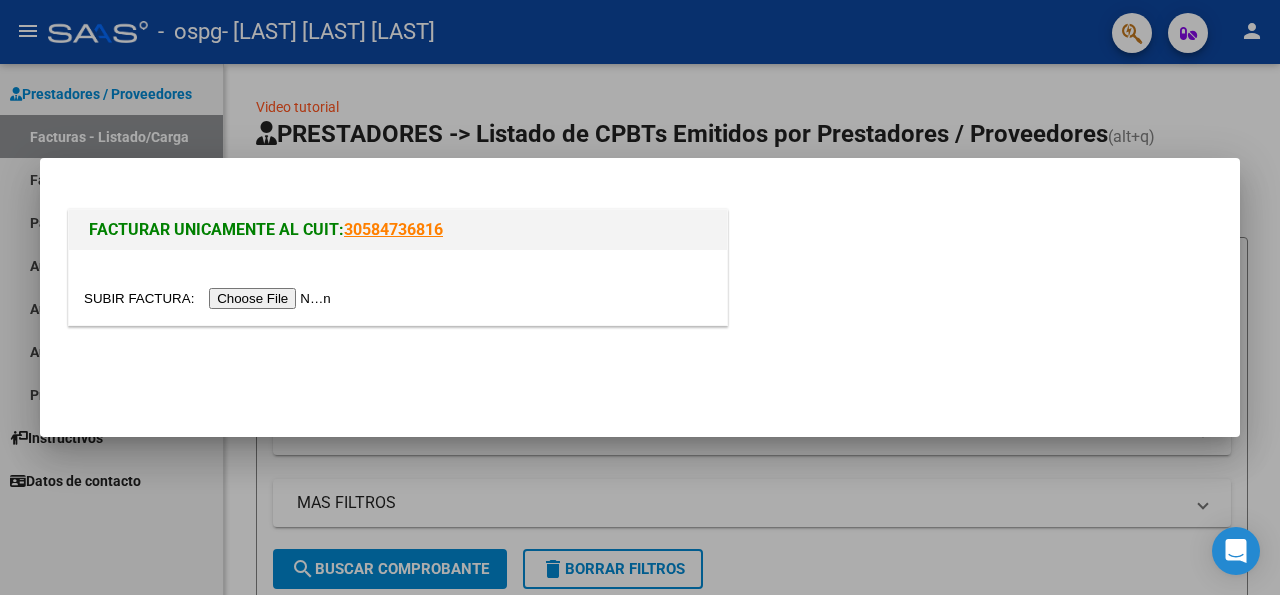 click at bounding box center (210, 298) 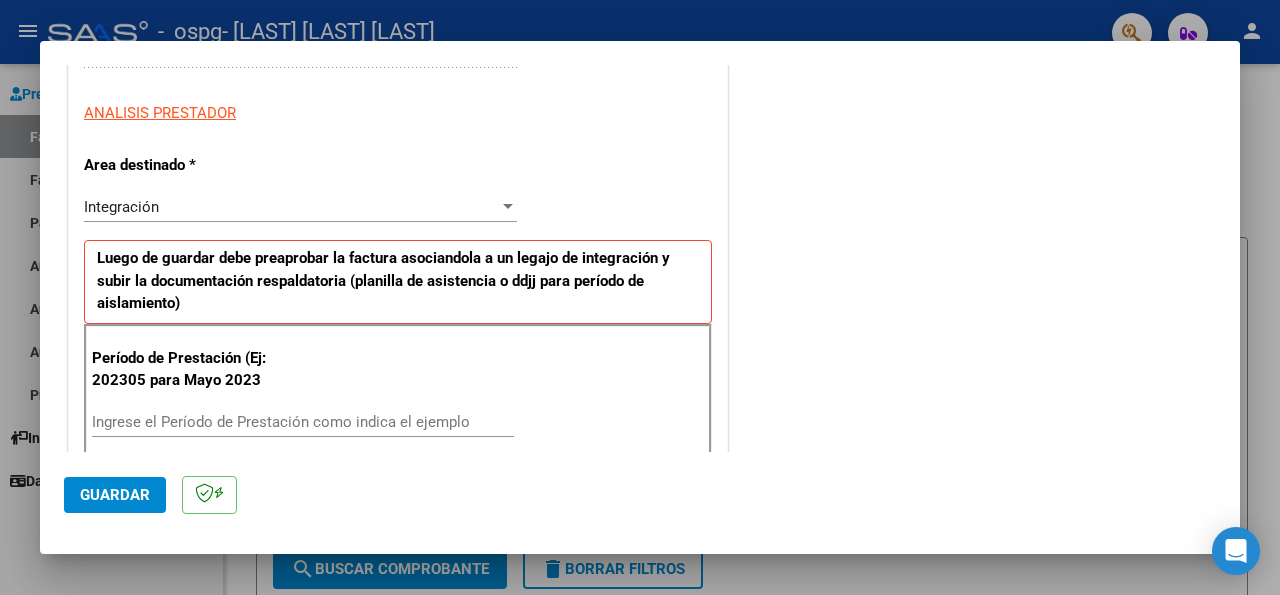scroll, scrollTop: 432, scrollLeft: 0, axis: vertical 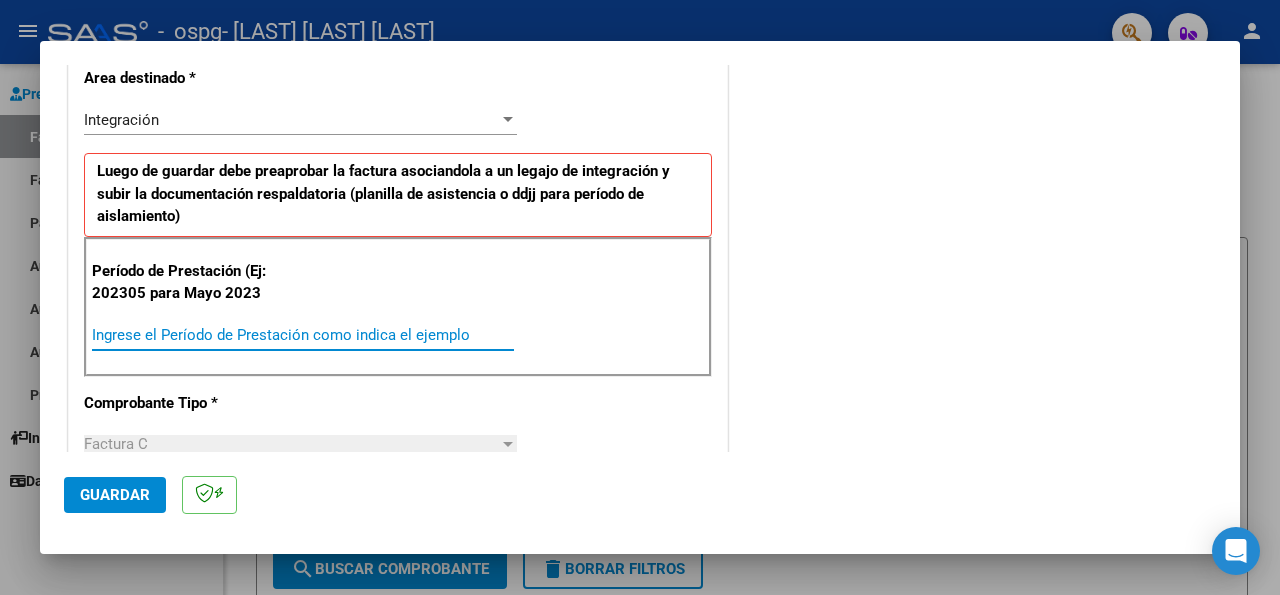 click on "Ingrese el Período de Prestación como indica el ejemplo" at bounding box center [303, 335] 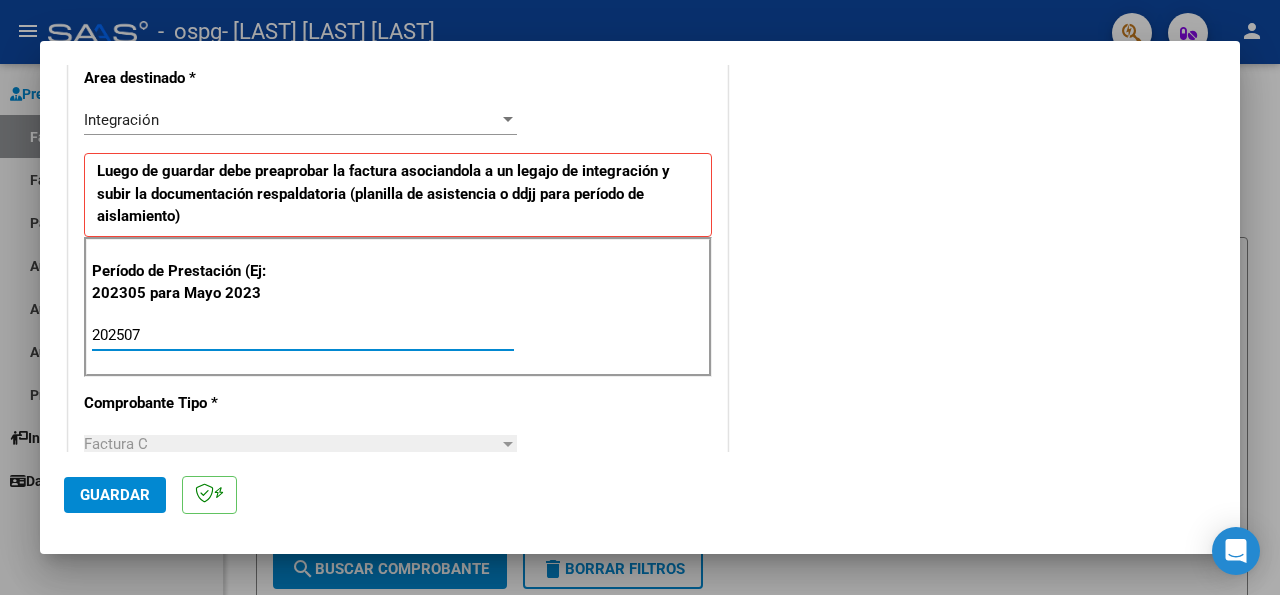 type on "202507" 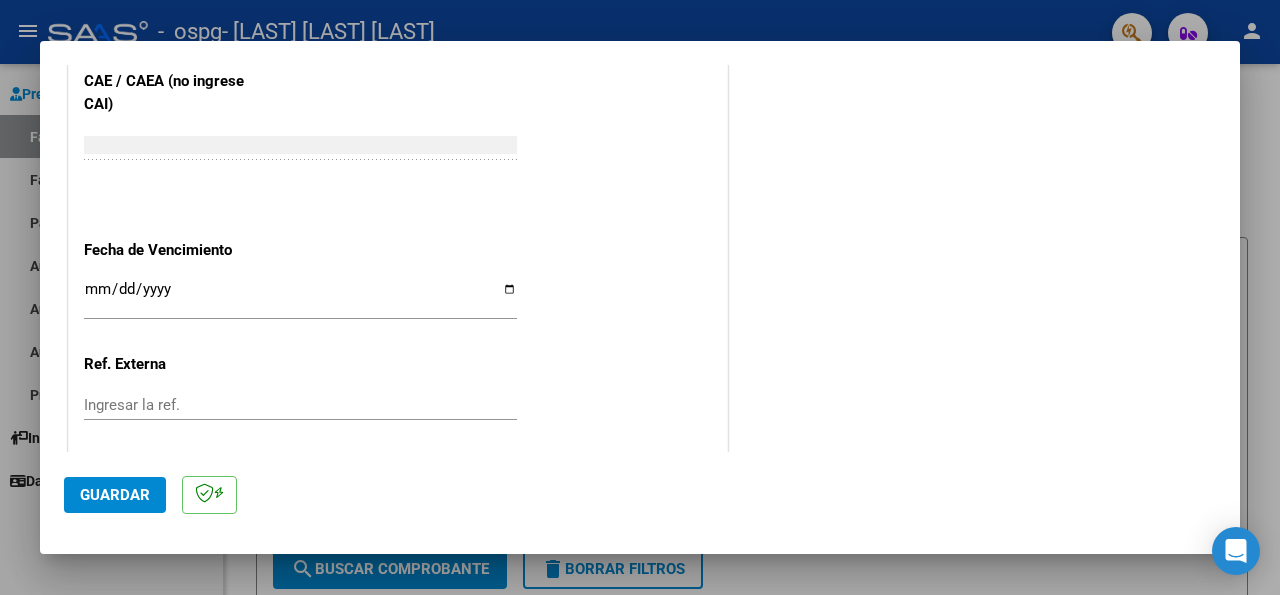 scroll, scrollTop: 1352, scrollLeft: 0, axis: vertical 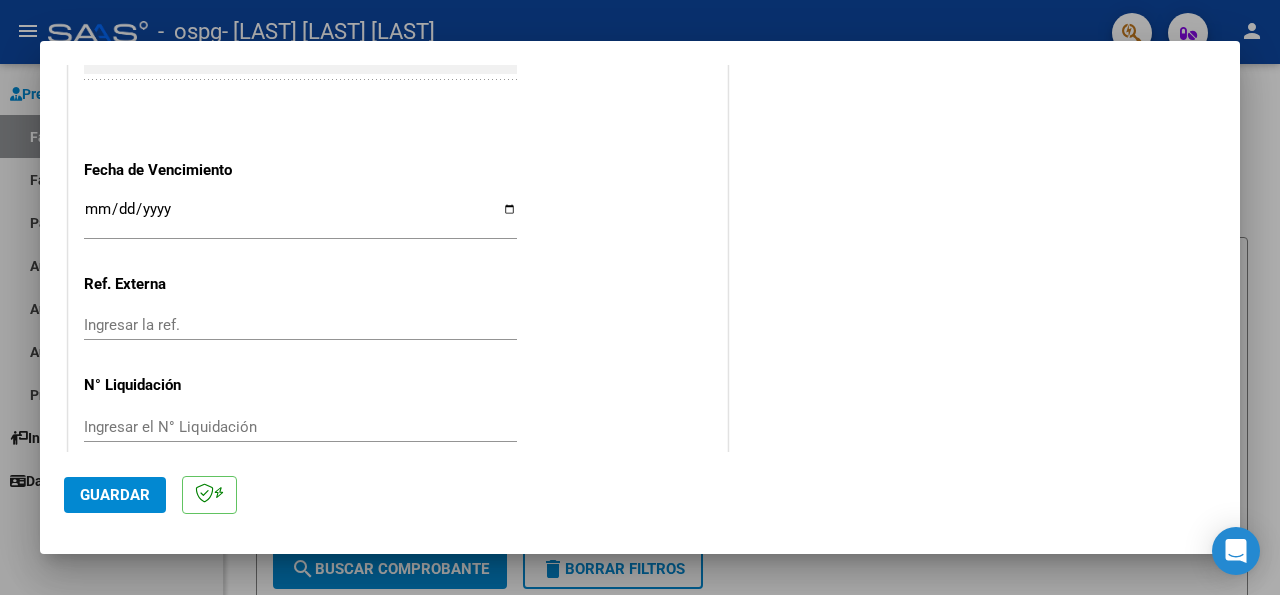 click on "Guardar" 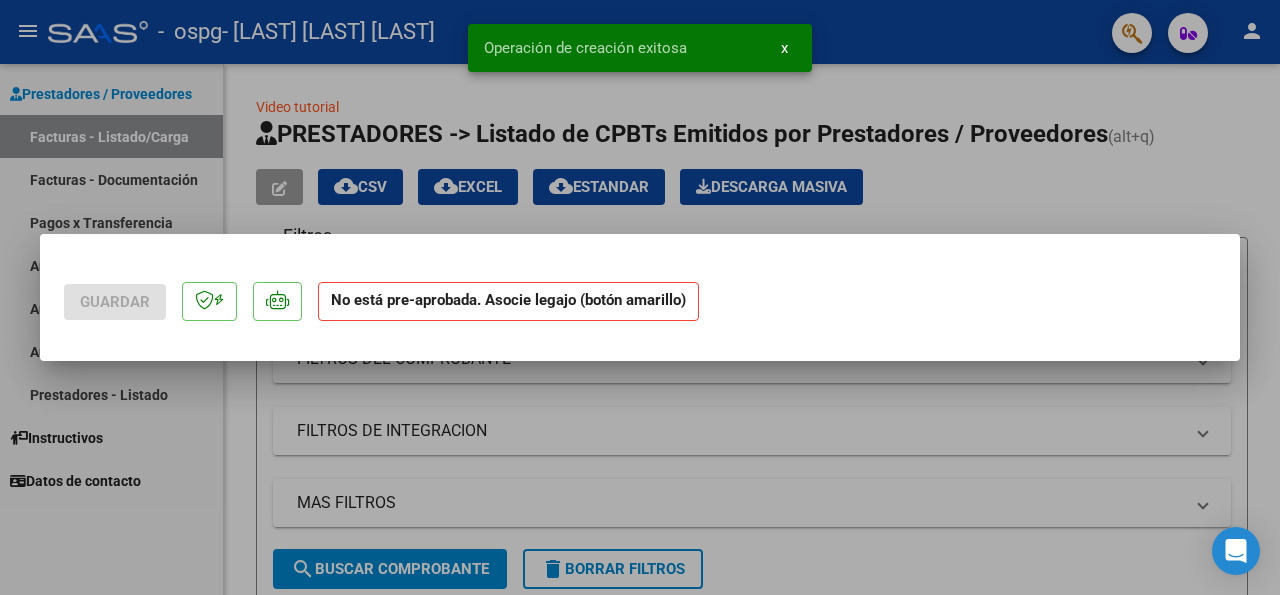 scroll, scrollTop: 0, scrollLeft: 0, axis: both 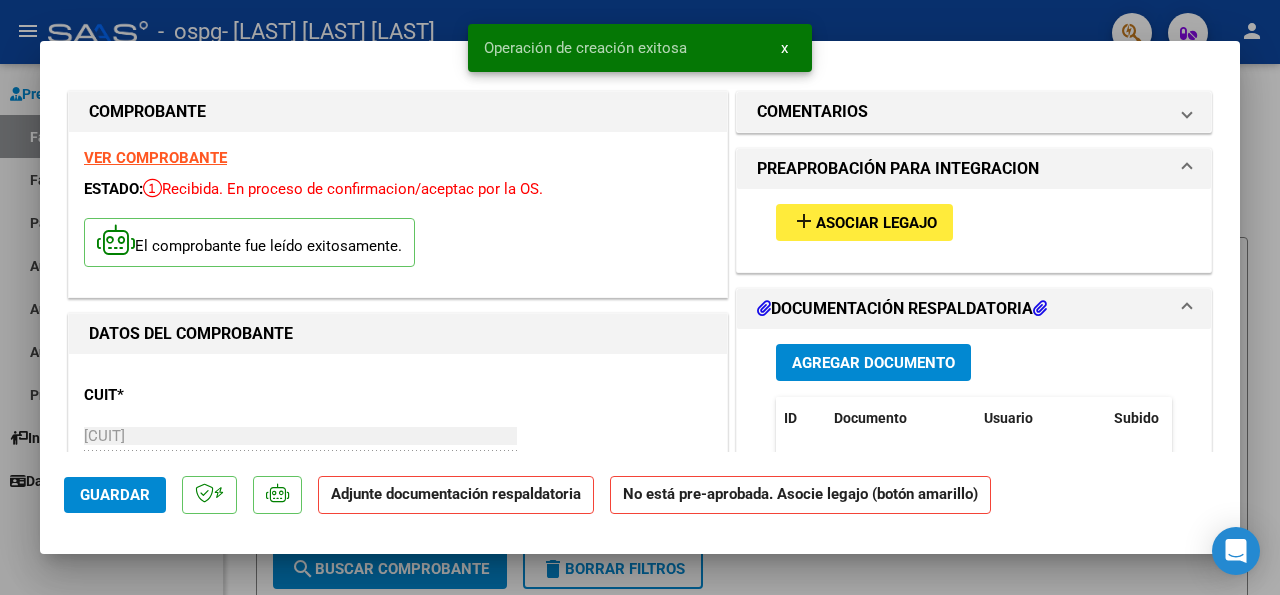 click on "Asociar Legajo" at bounding box center [876, 223] 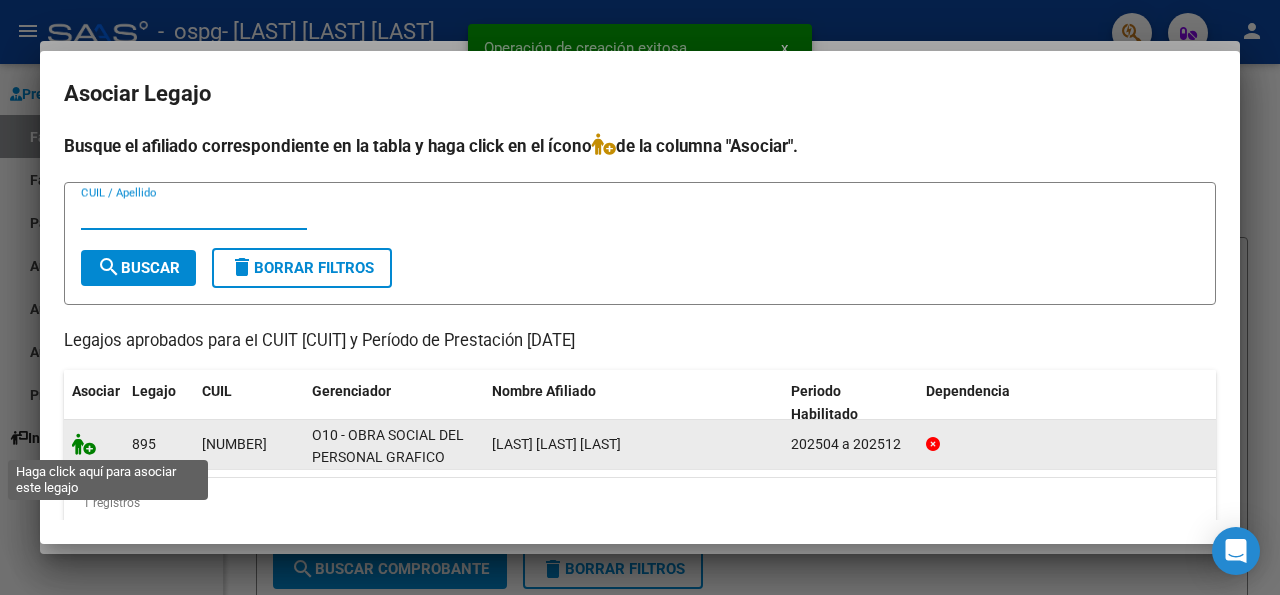 click 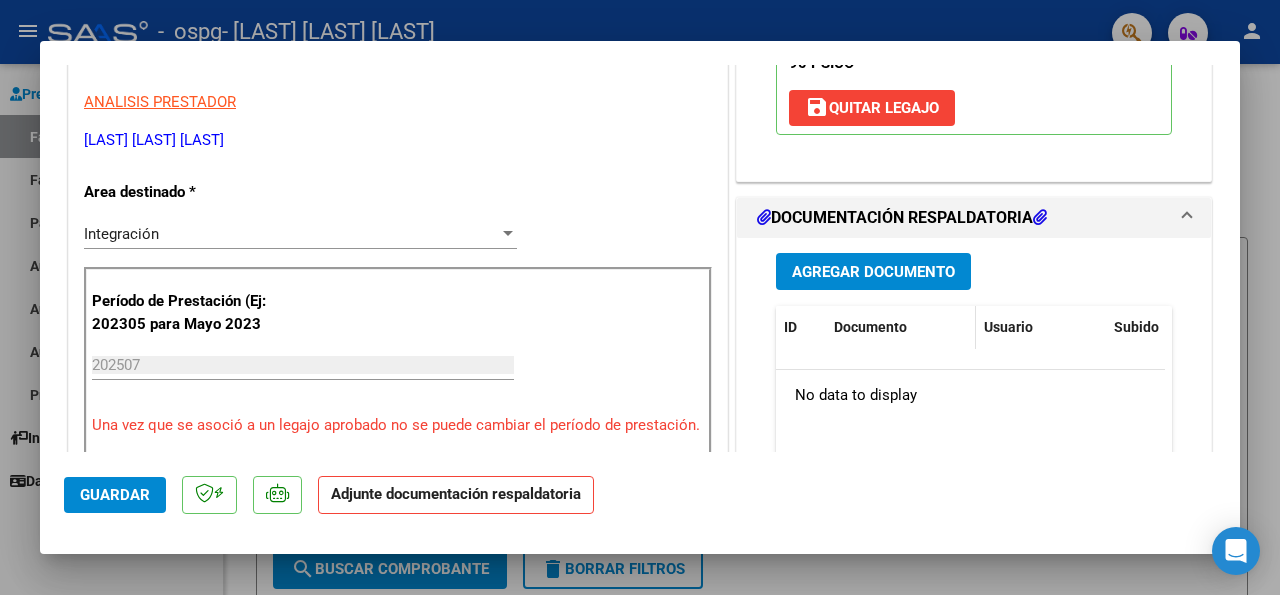 scroll, scrollTop: 432, scrollLeft: 0, axis: vertical 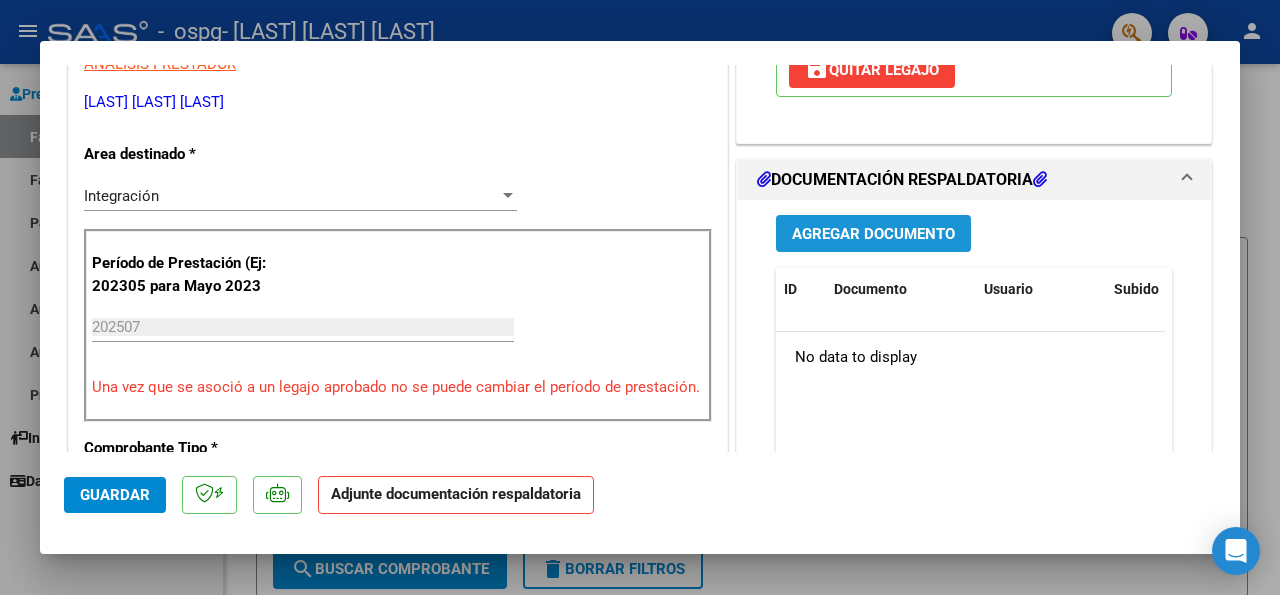 click on "Agregar Documento" at bounding box center (873, 233) 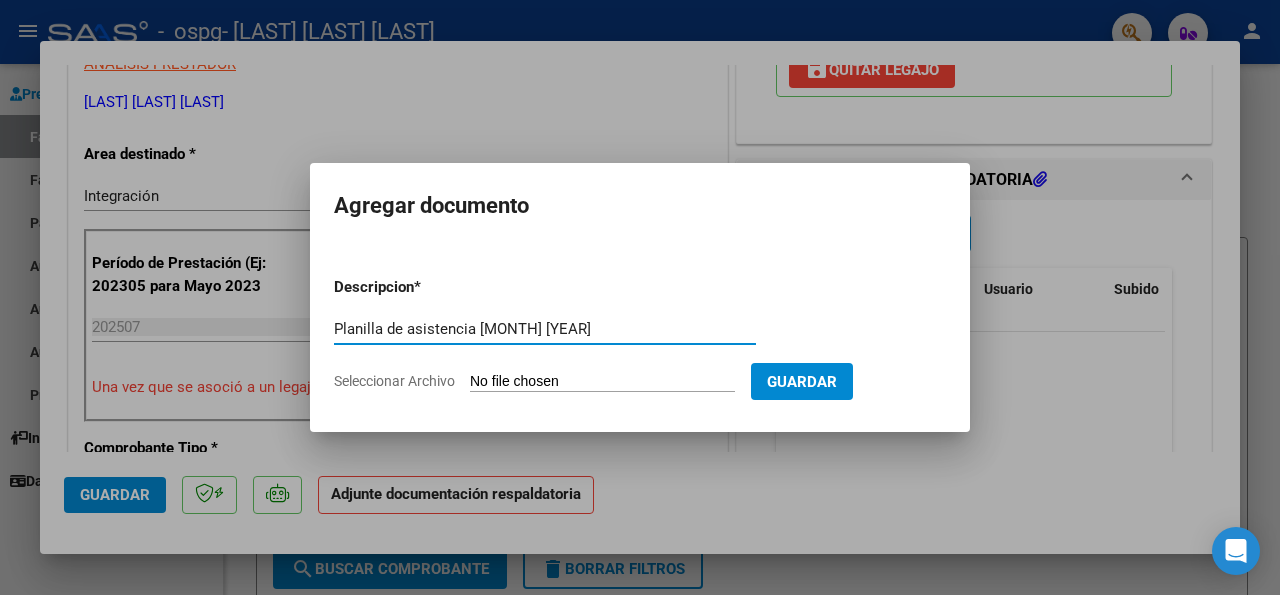 type on "Planilla de asistencia [MONTH] [YEAR]" 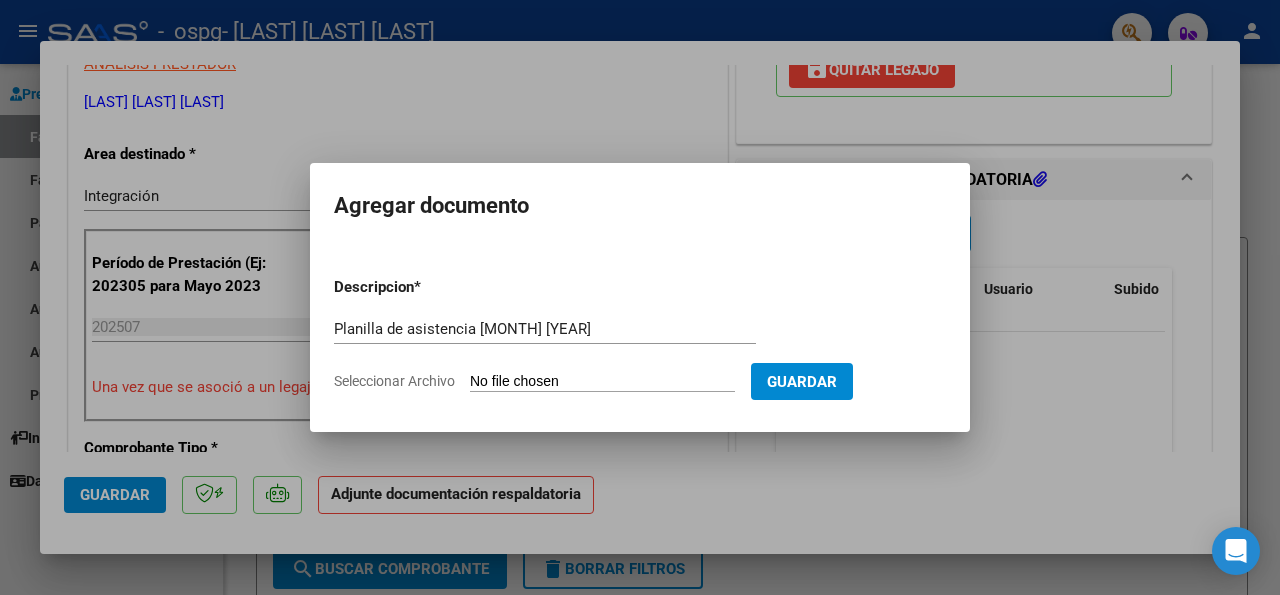 click on "Seleccionar Archivo" at bounding box center (602, 382) 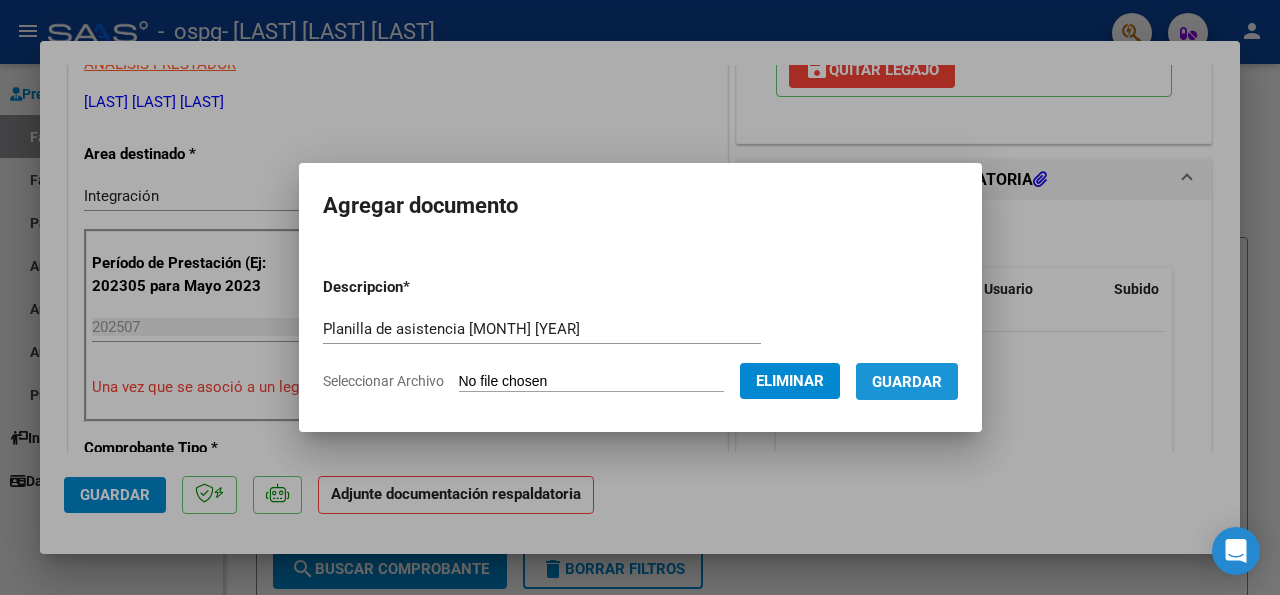 click on "Guardar" at bounding box center (907, 382) 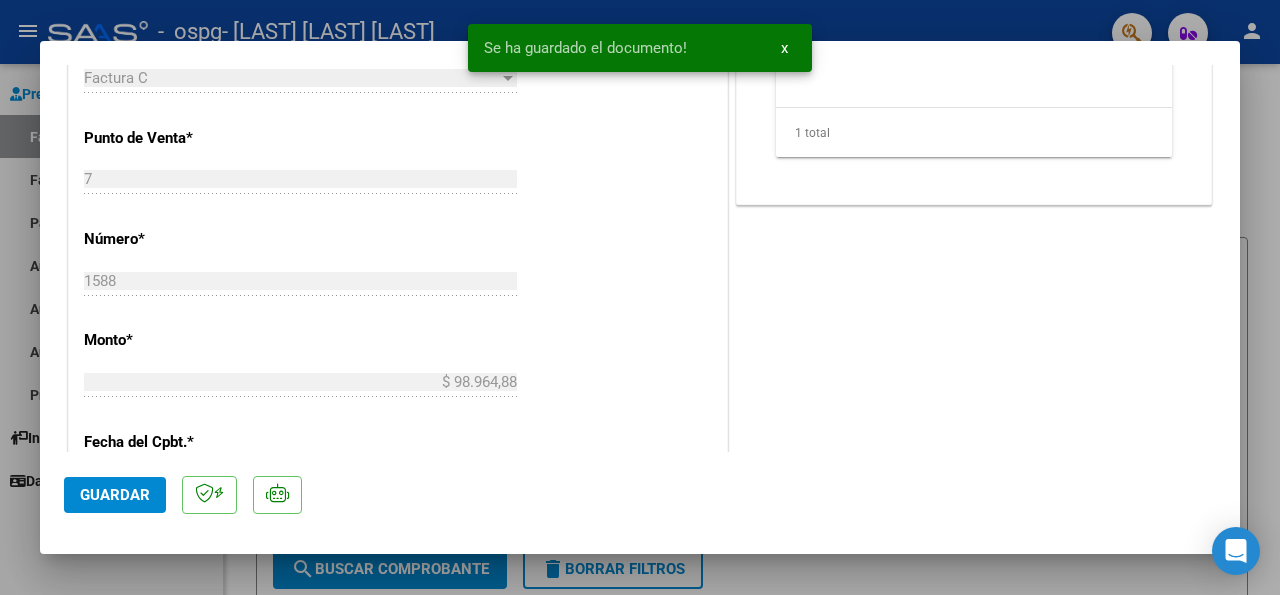 scroll, scrollTop: 864, scrollLeft: 0, axis: vertical 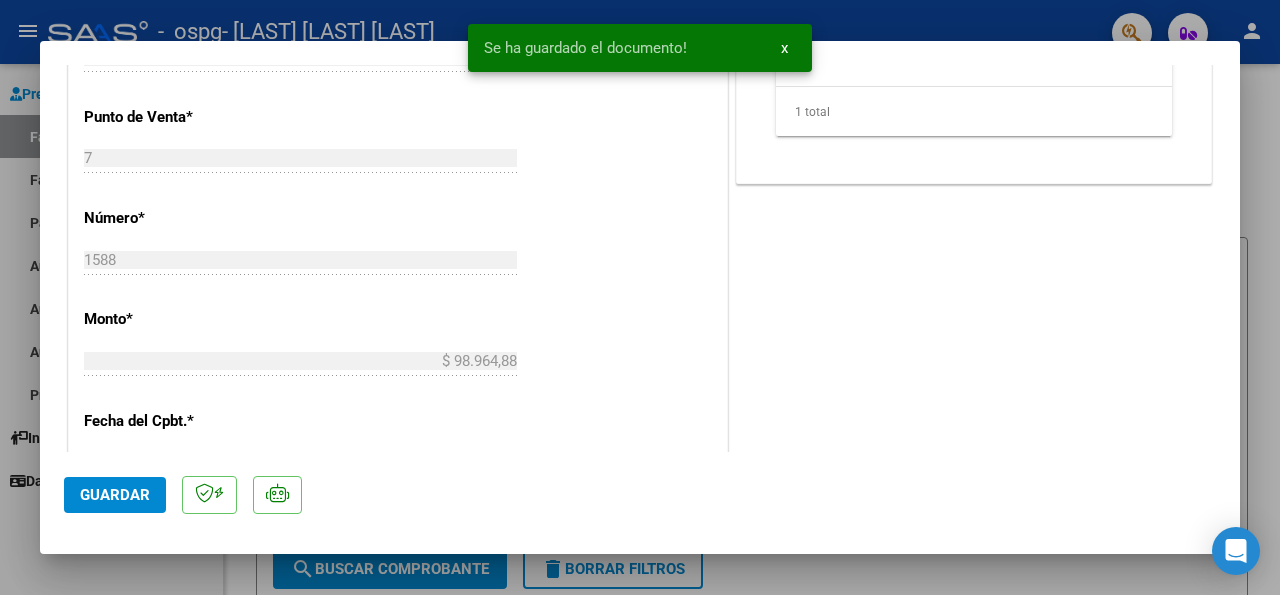 click on "Guardar" 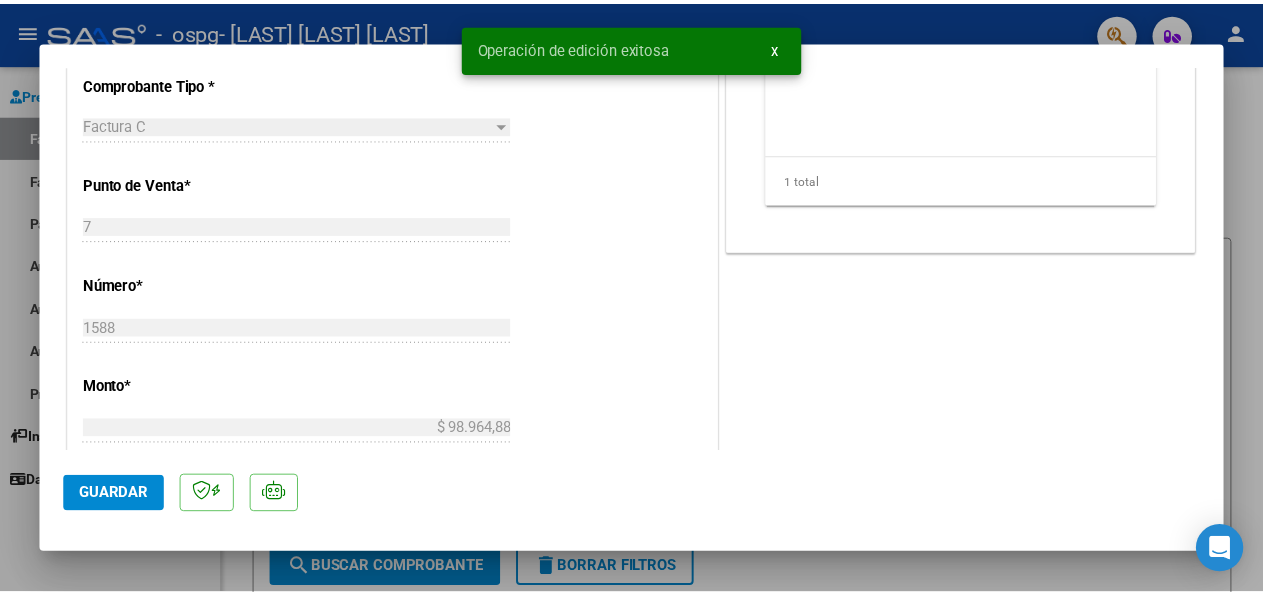 scroll, scrollTop: 756, scrollLeft: 0, axis: vertical 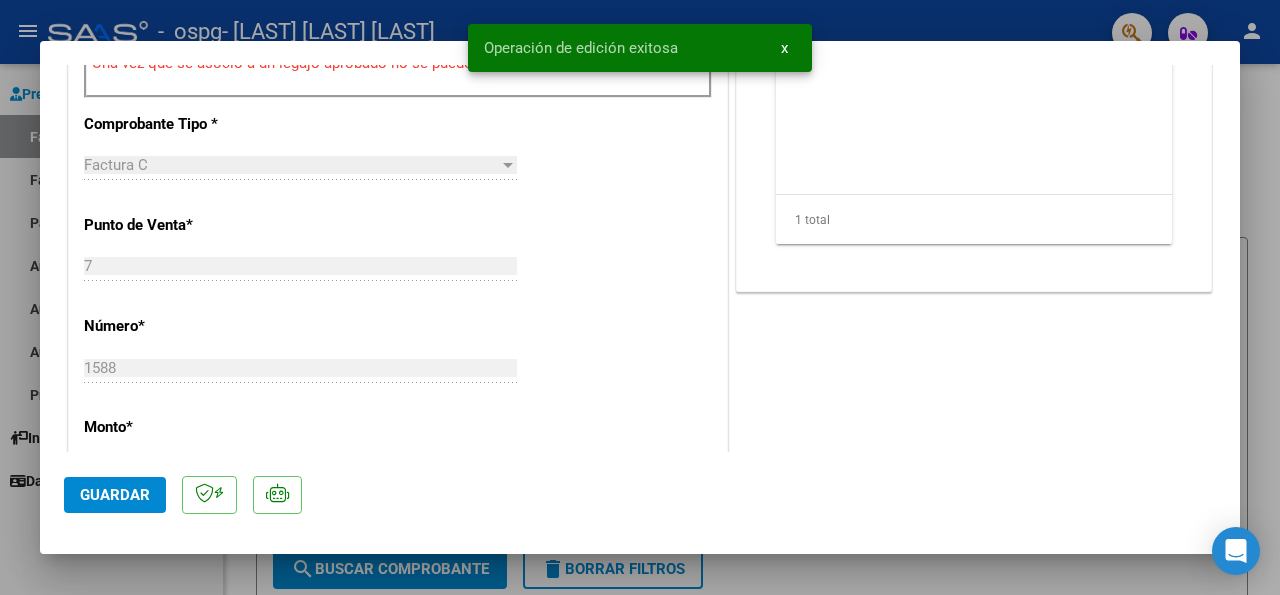 click at bounding box center [640, 297] 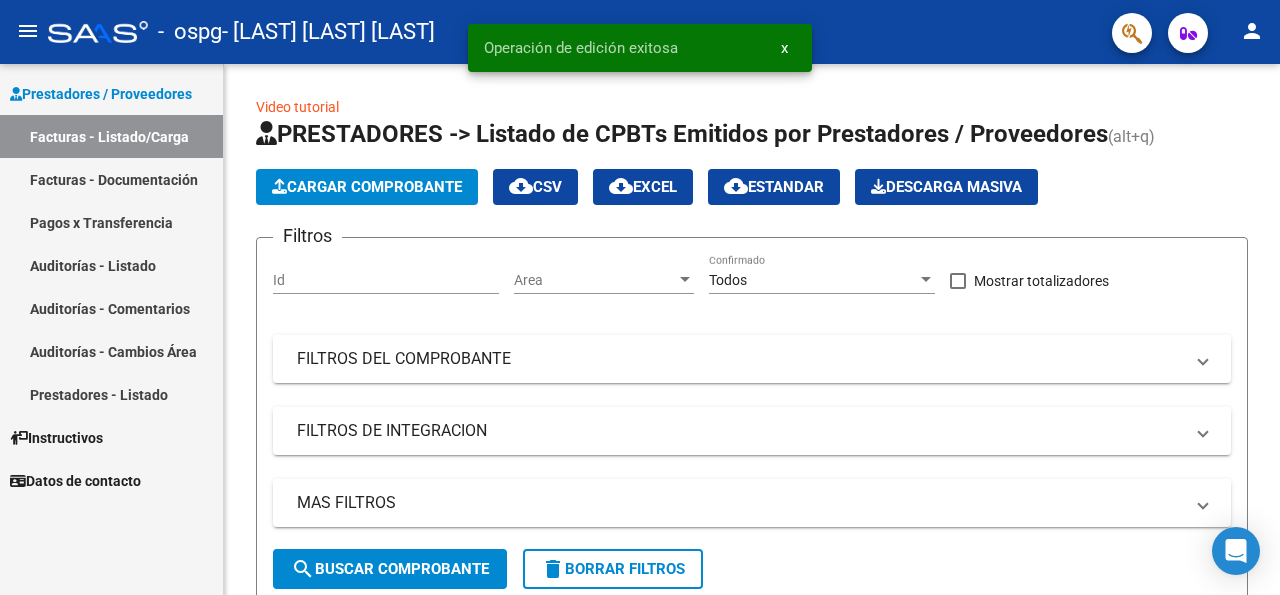 click on "person" 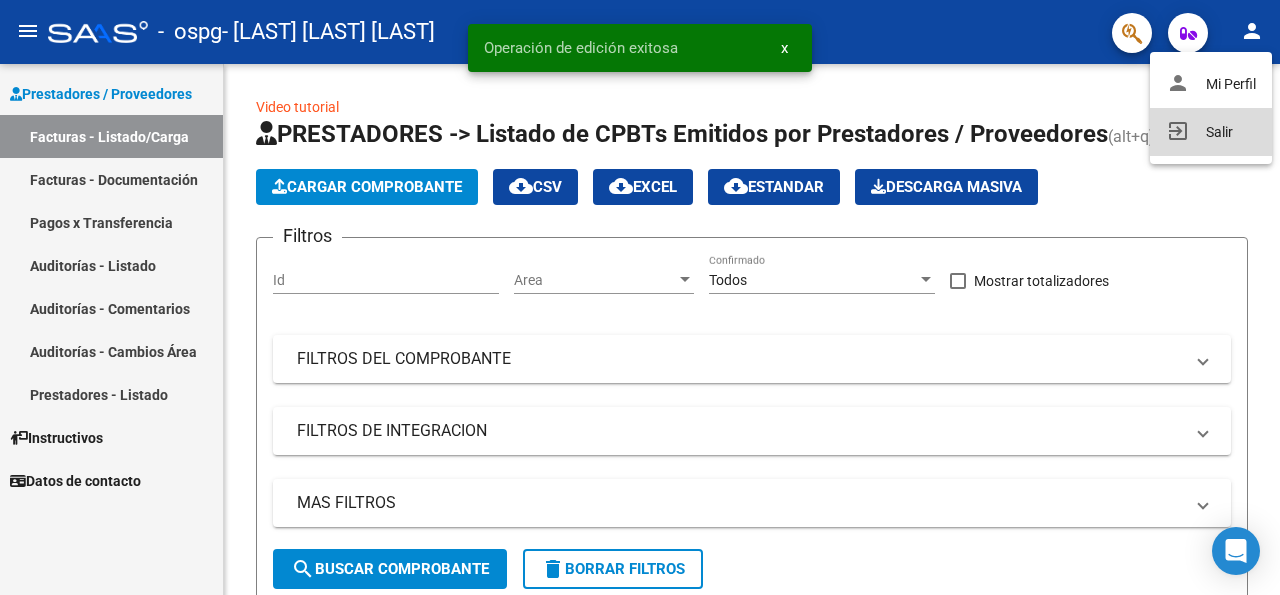 click on "exit_to_app" at bounding box center (1178, 131) 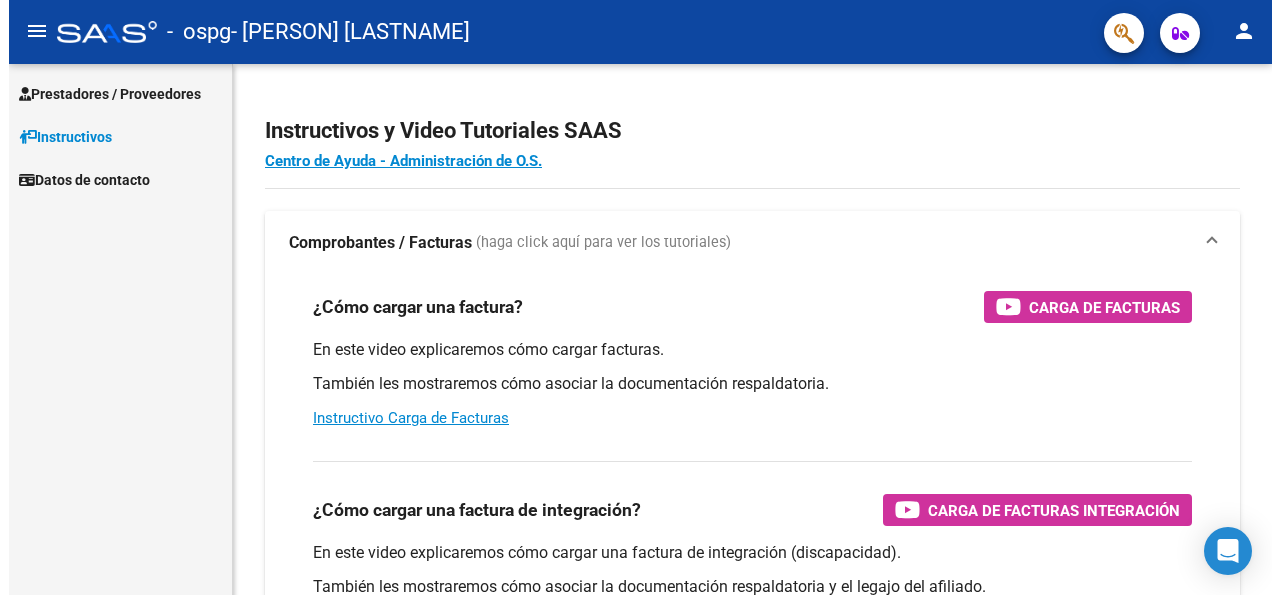 scroll, scrollTop: 0, scrollLeft: 0, axis: both 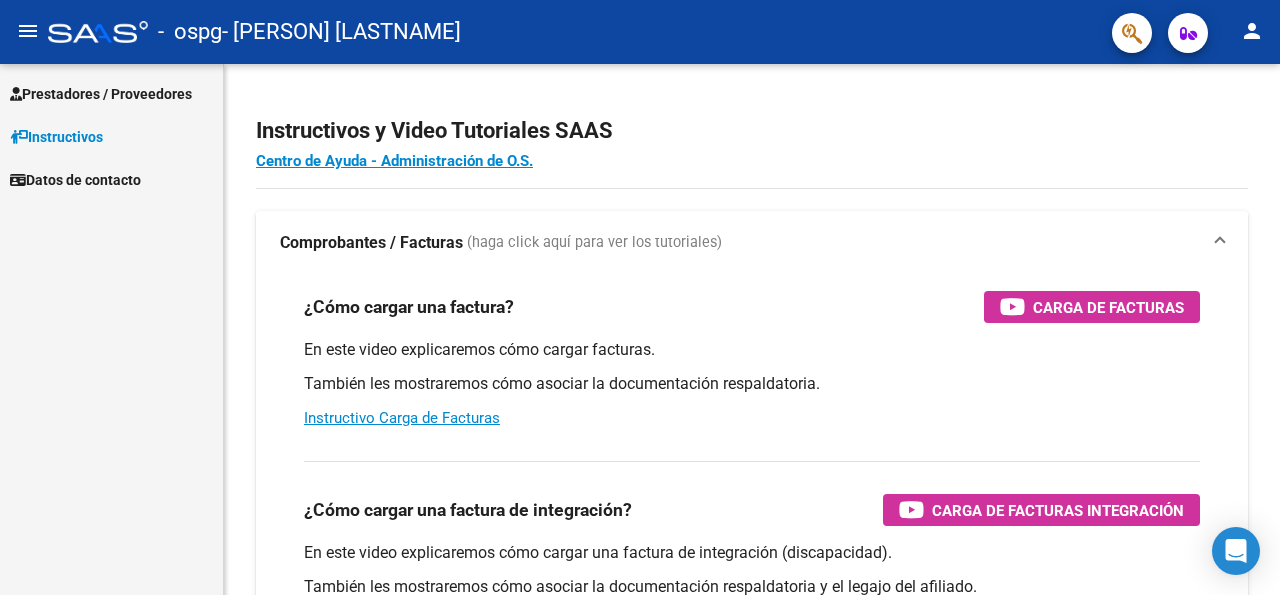 click on "Prestadores / Proveedores" at bounding box center [101, 94] 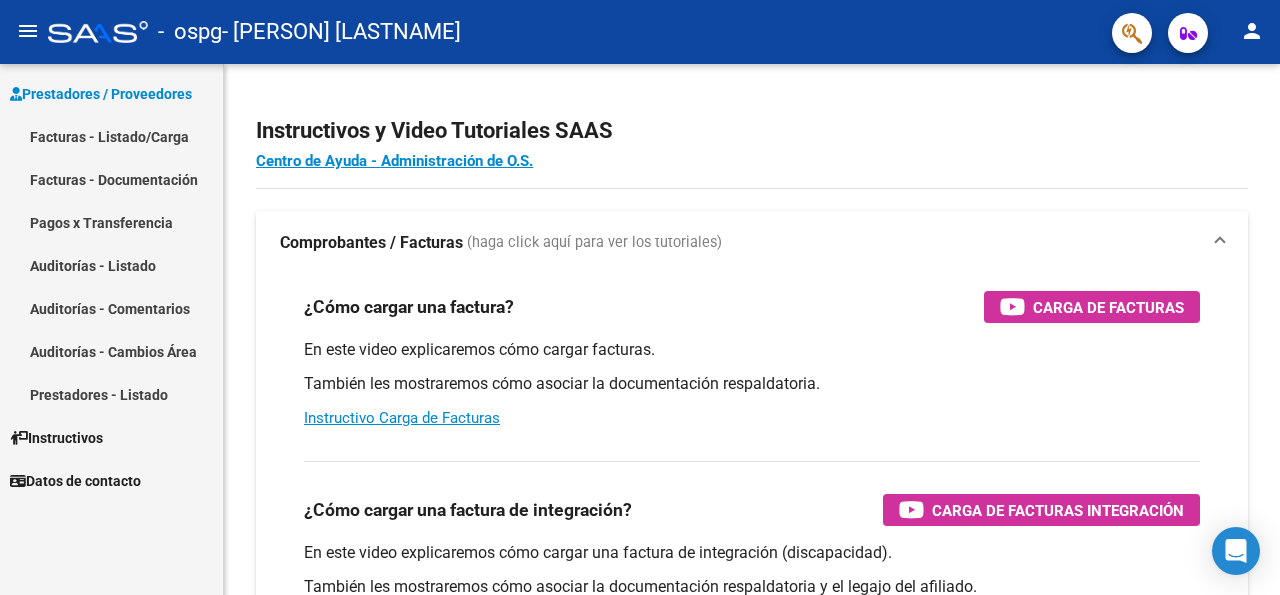 click on "Facturas - Listado/Carga" at bounding box center [111, 136] 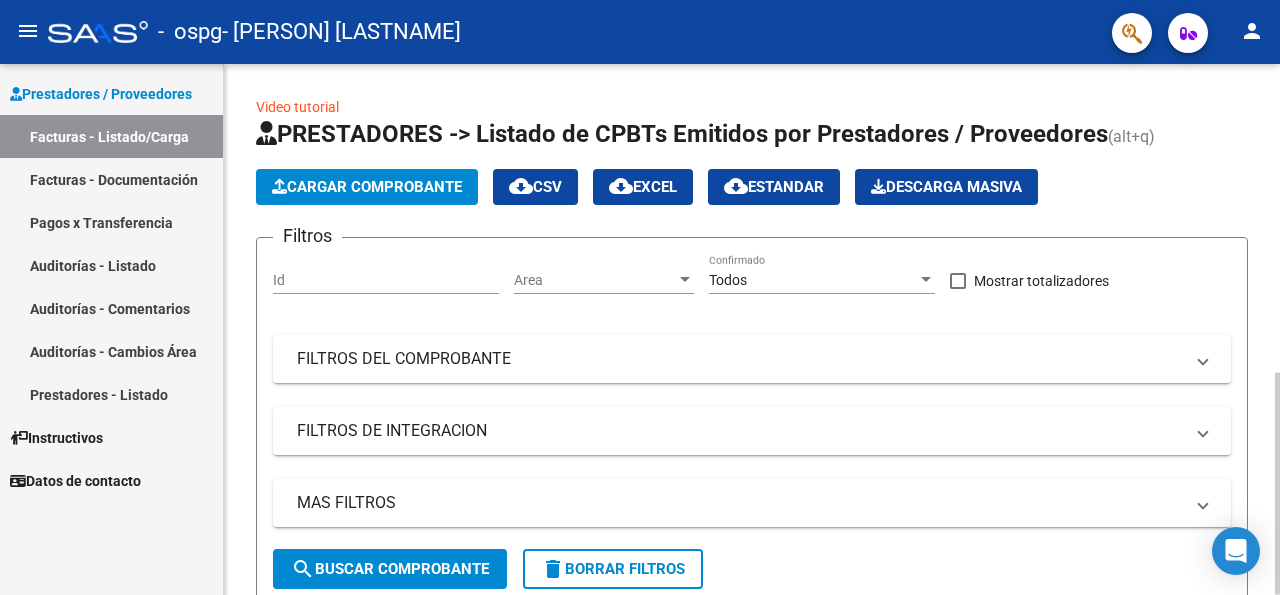 click on "Cargar Comprobante" 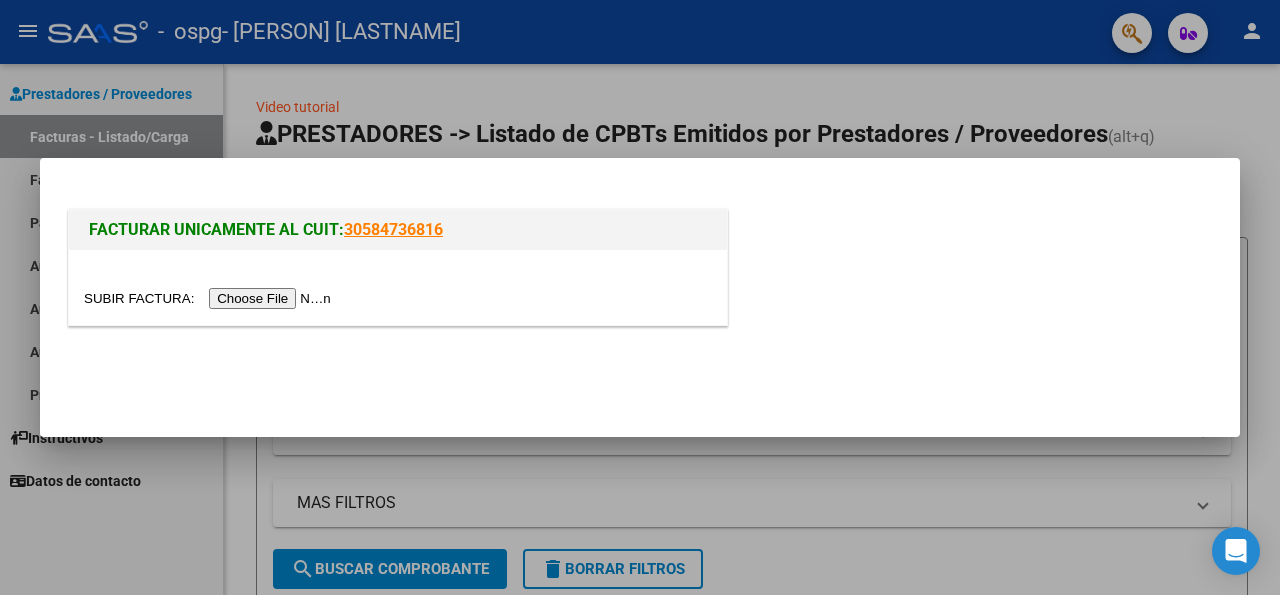 click at bounding box center [210, 298] 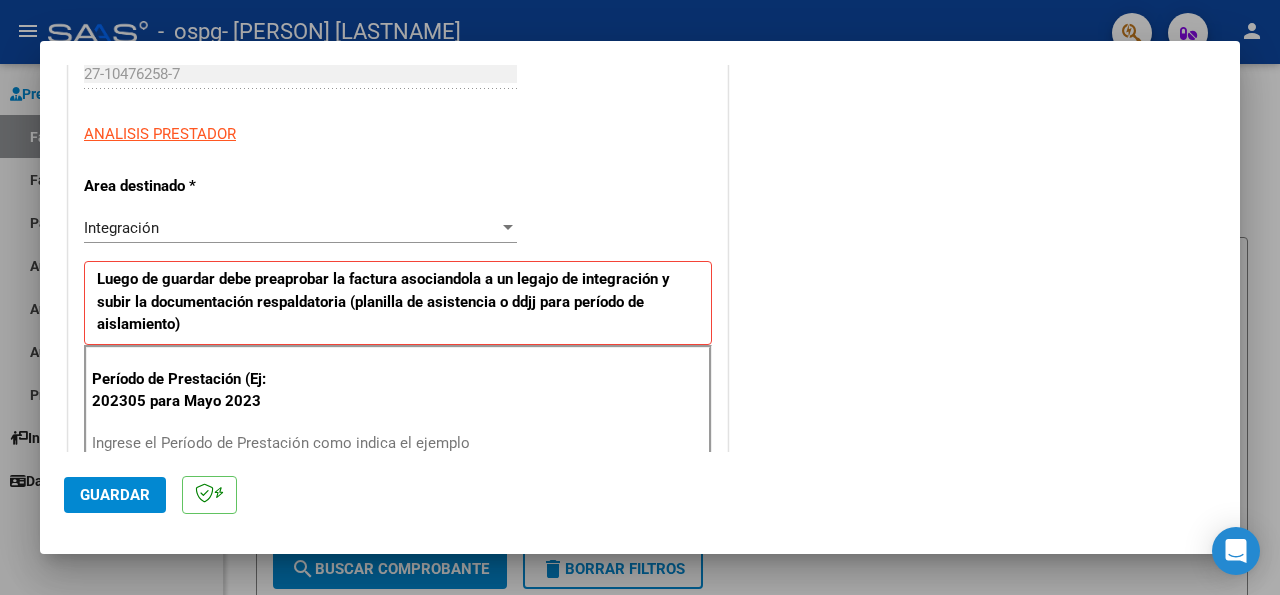 scroll, scrollTop: 540, scrollLeft: 0, axis: vertical 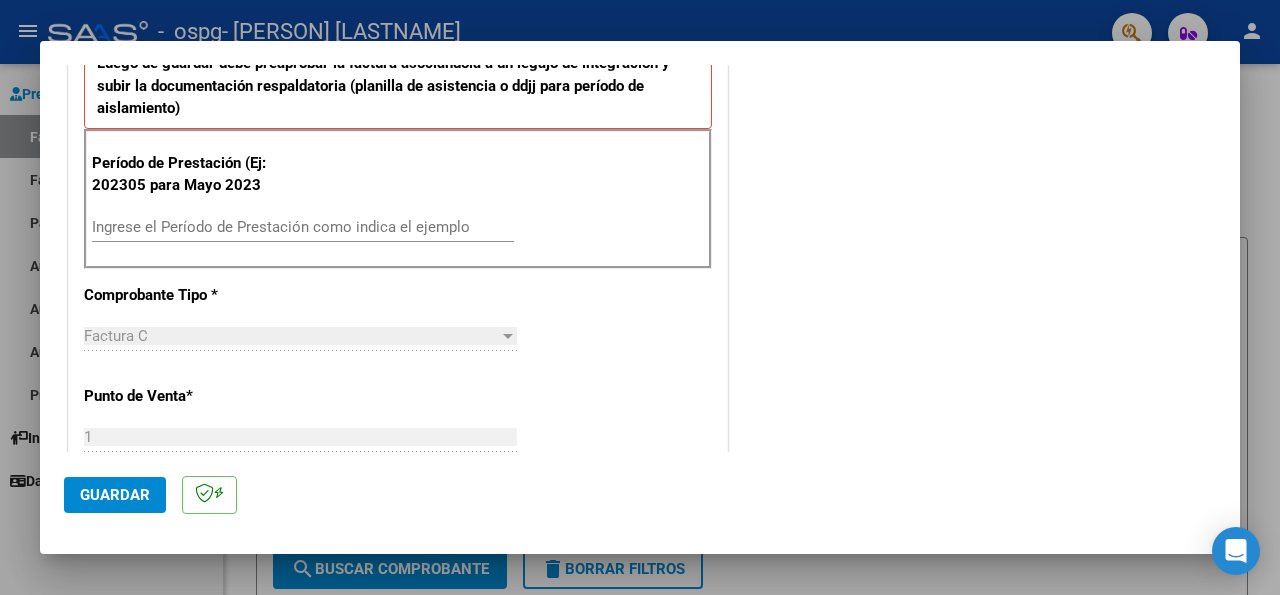 click on "Ingrese el Período de Prestación como indica el ejemplo" at bounding box center (303, 227) 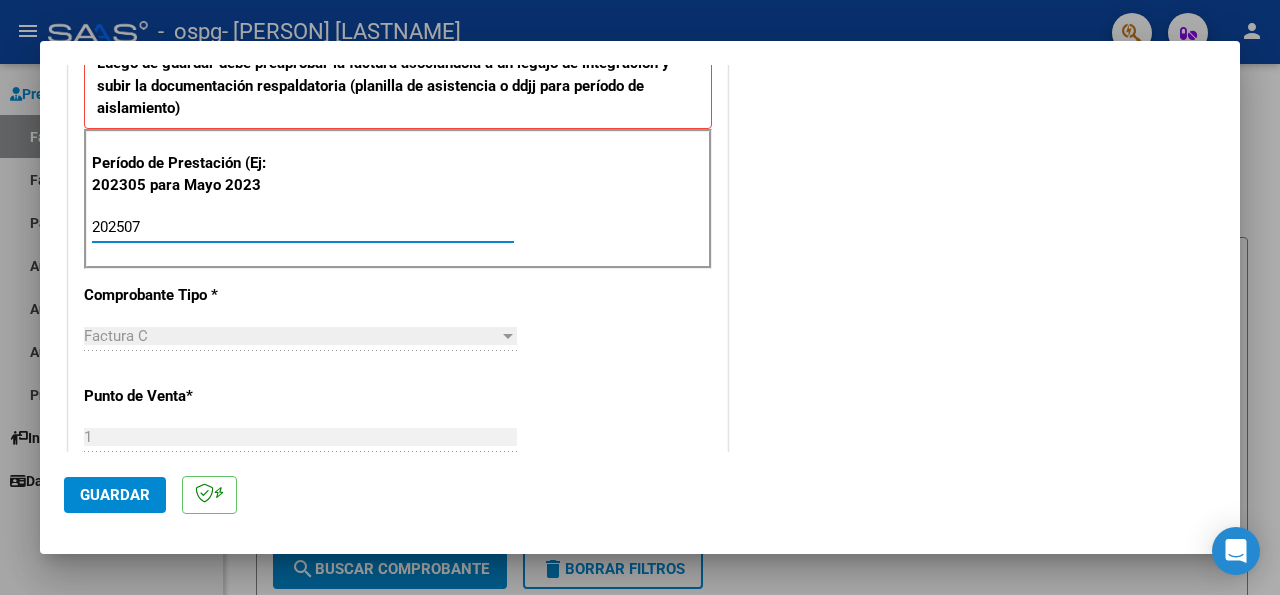 type on "202507" 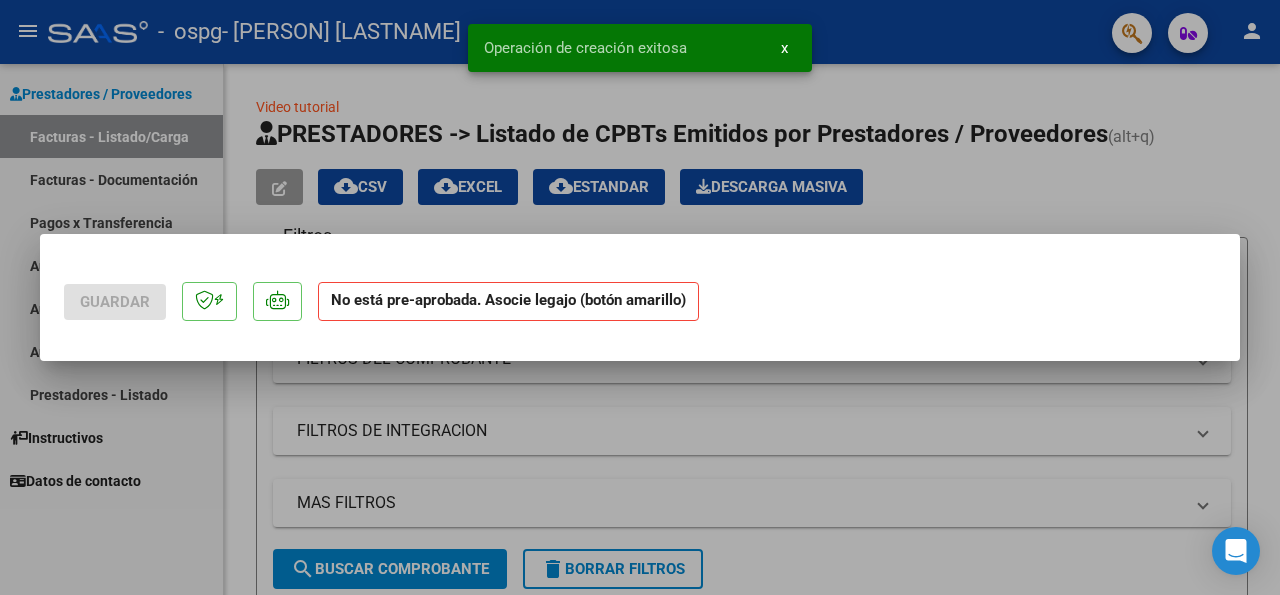 scroll, scrollTop: 0, scrollLeft: 0, axis: both 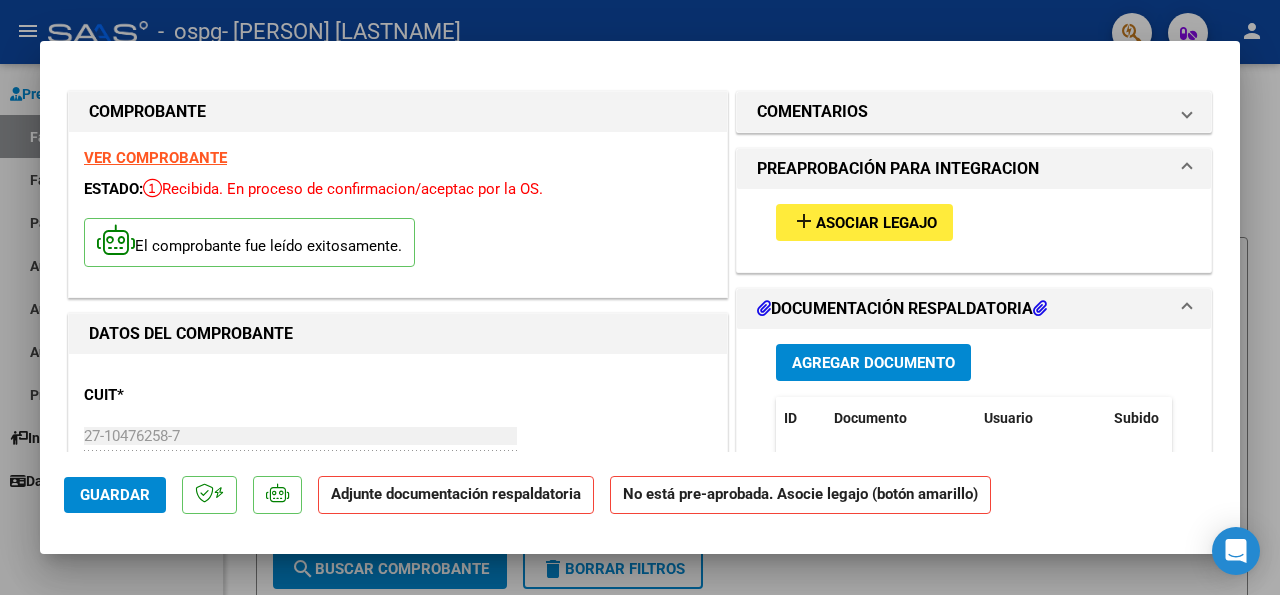 click on "Asociar Legajo" at bounding box center [876, 223] 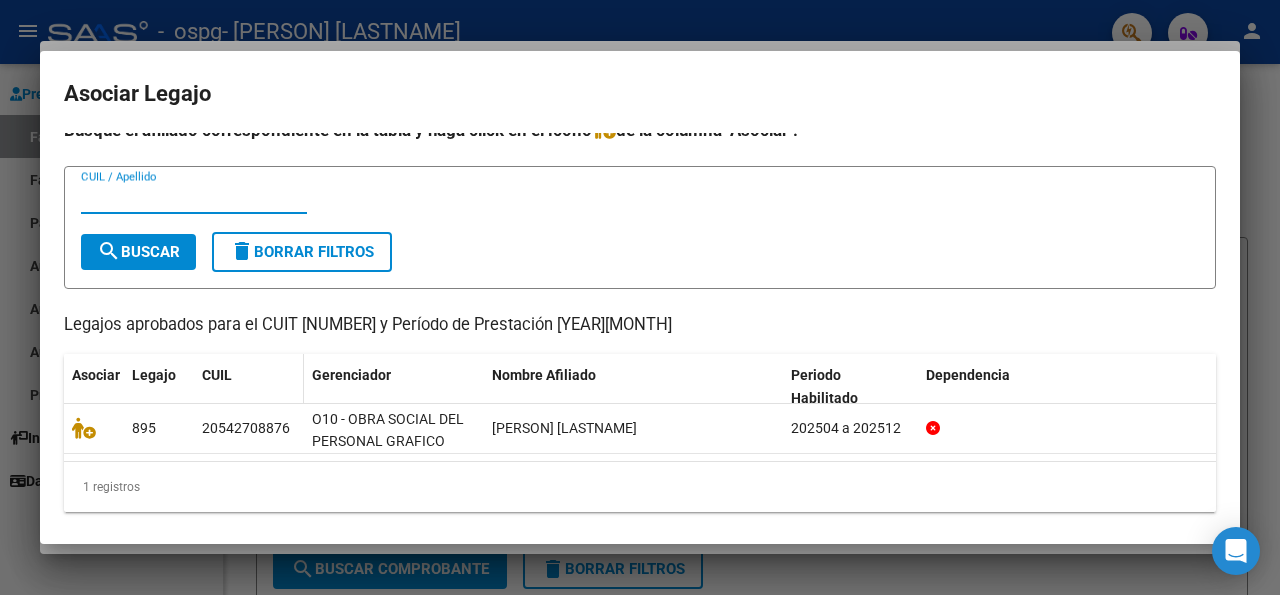scroll, scrollTop: 22, scrollLeft: 0, axis: vertical 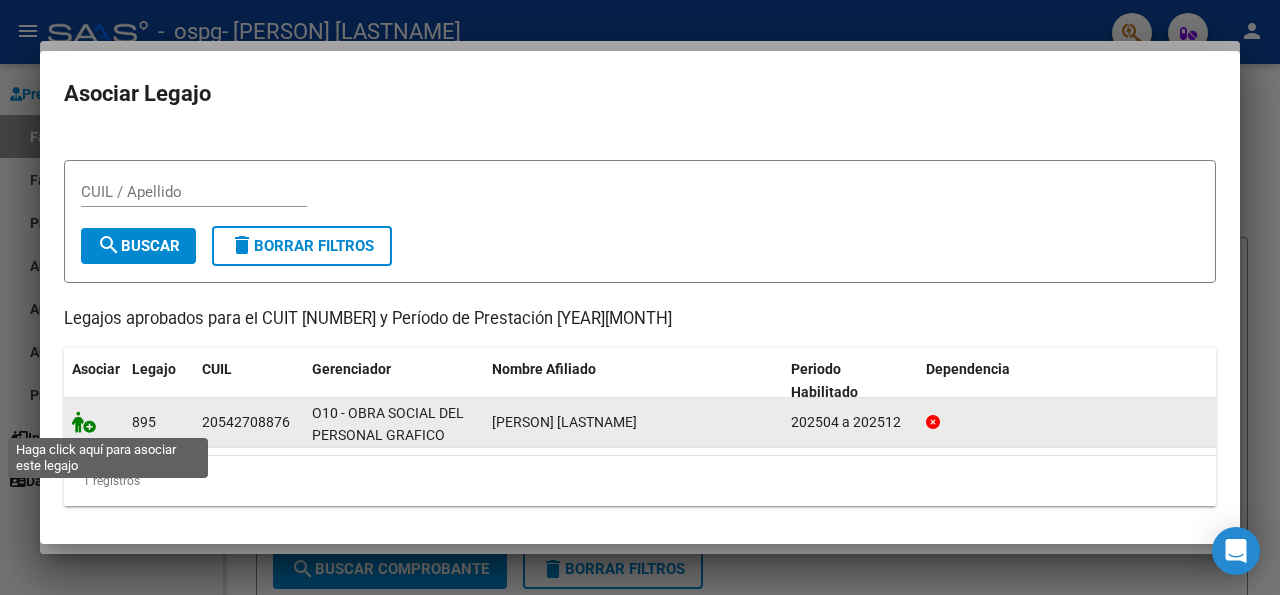 click 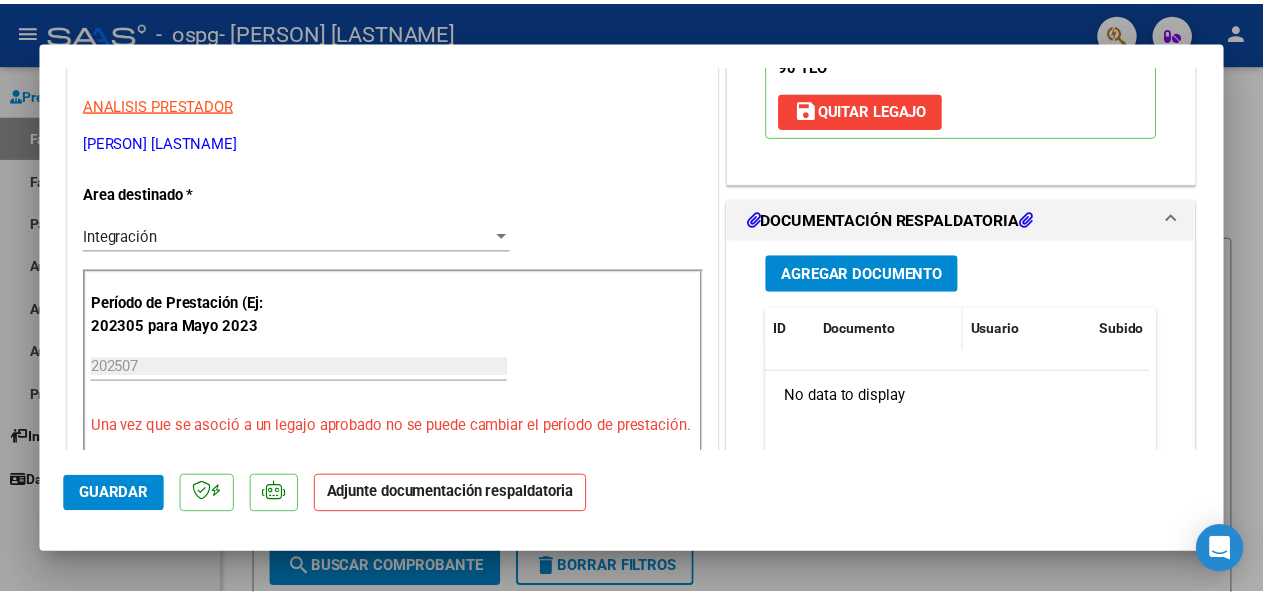 scroll, scrollTop: 432, scrollLeft: 0, axis: vertical 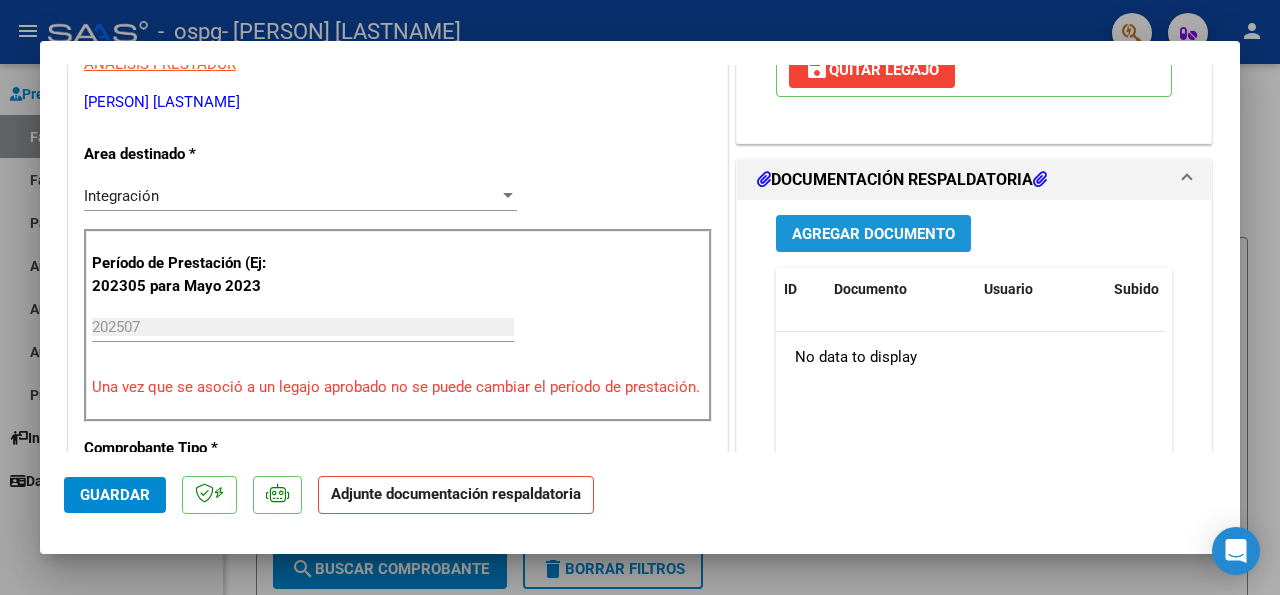 click on "Agregar Documento" at bounding box center (873, 234) 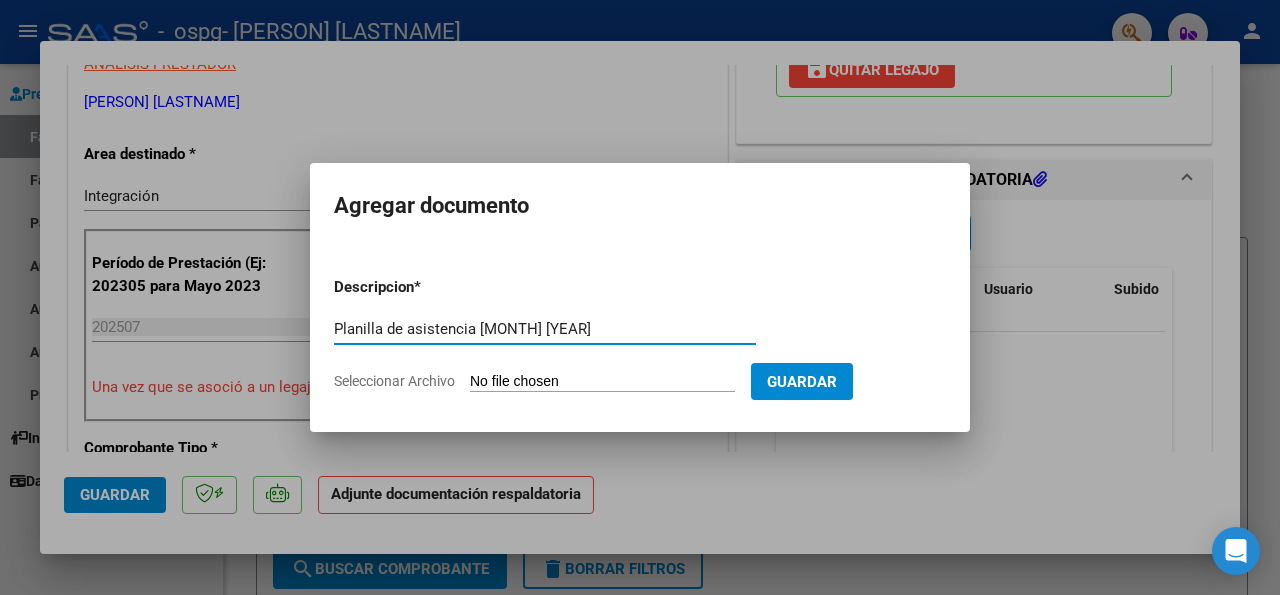 type on "Planilla de asistencia [MONTH] [YEAR]" 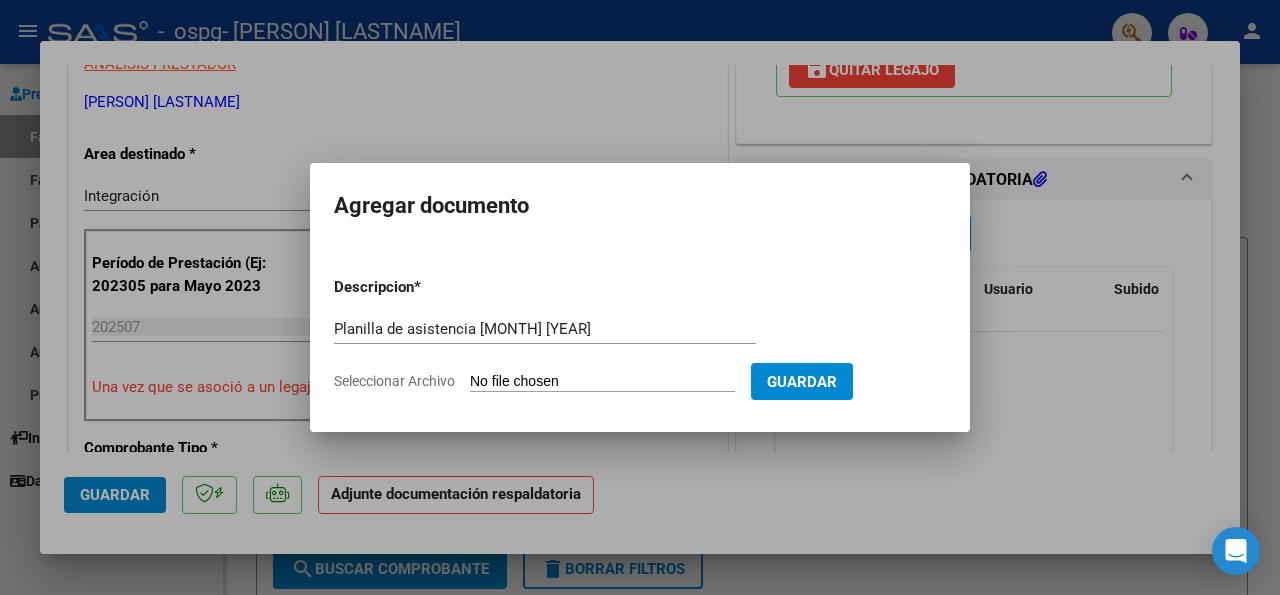 type on "C:\fakepath\PA VEGA LAUTARO PA TO 7-25.pdf" 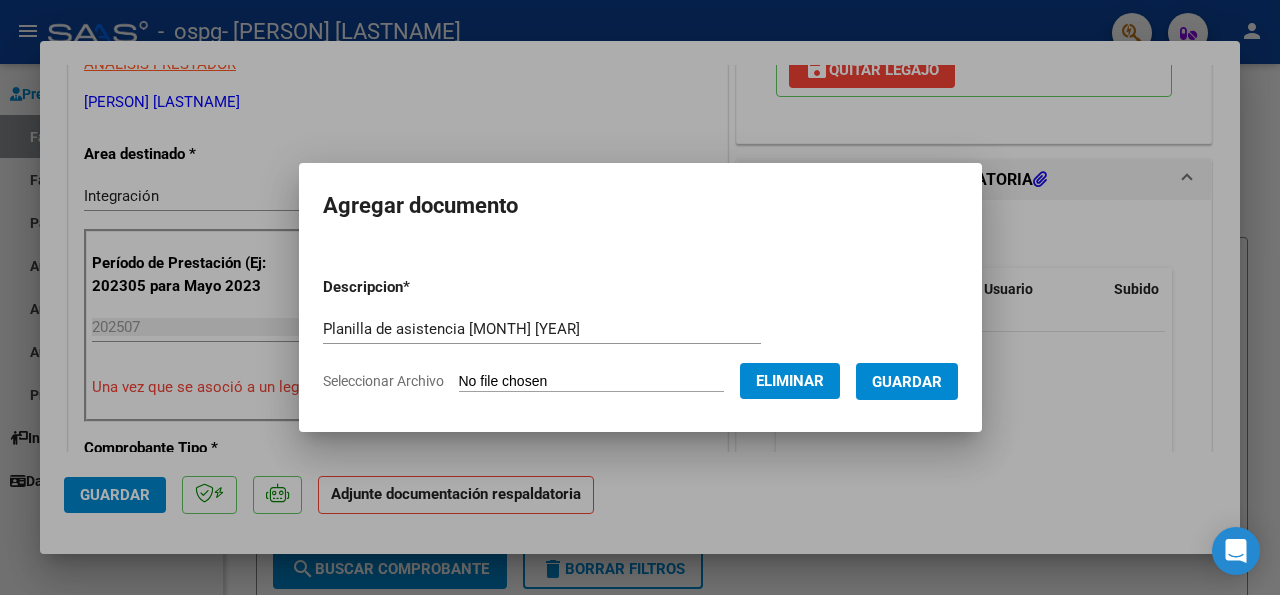 click on "Guardar" at bounding box center (907, 381) 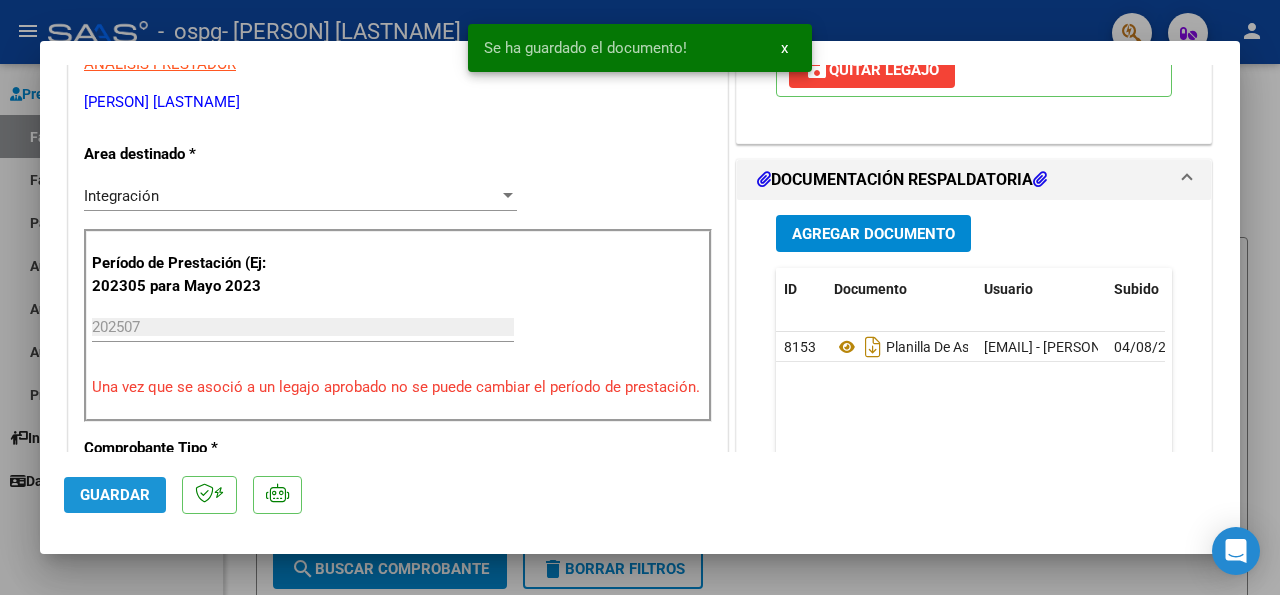 click on "Guardar" 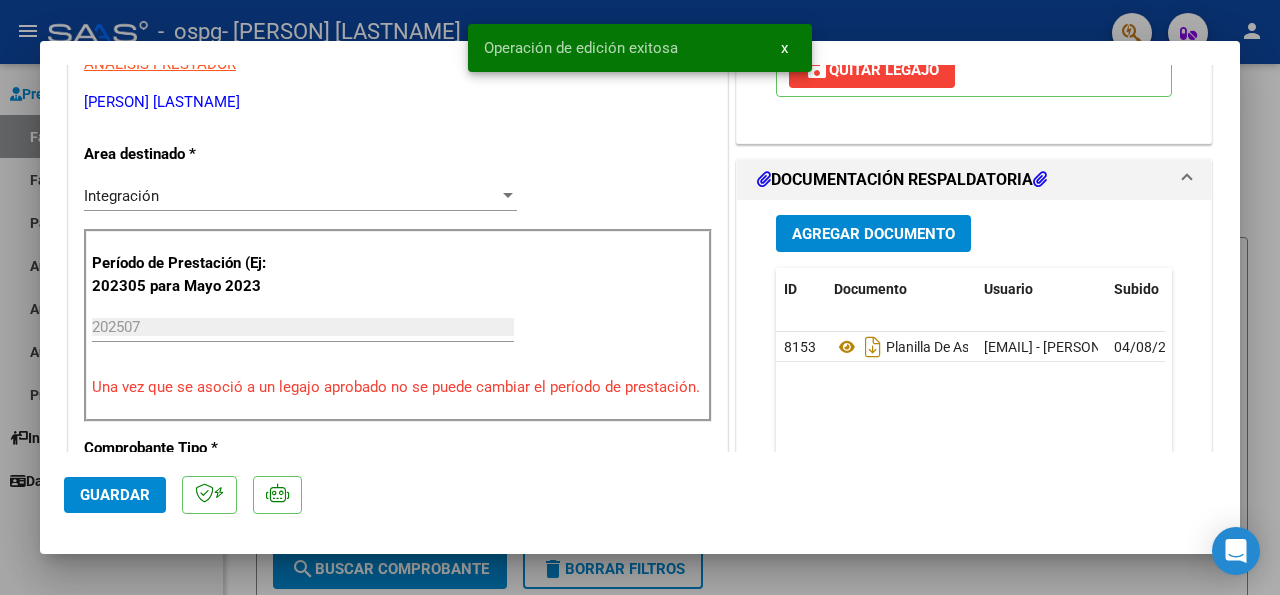click at bounding box center (640, 297) 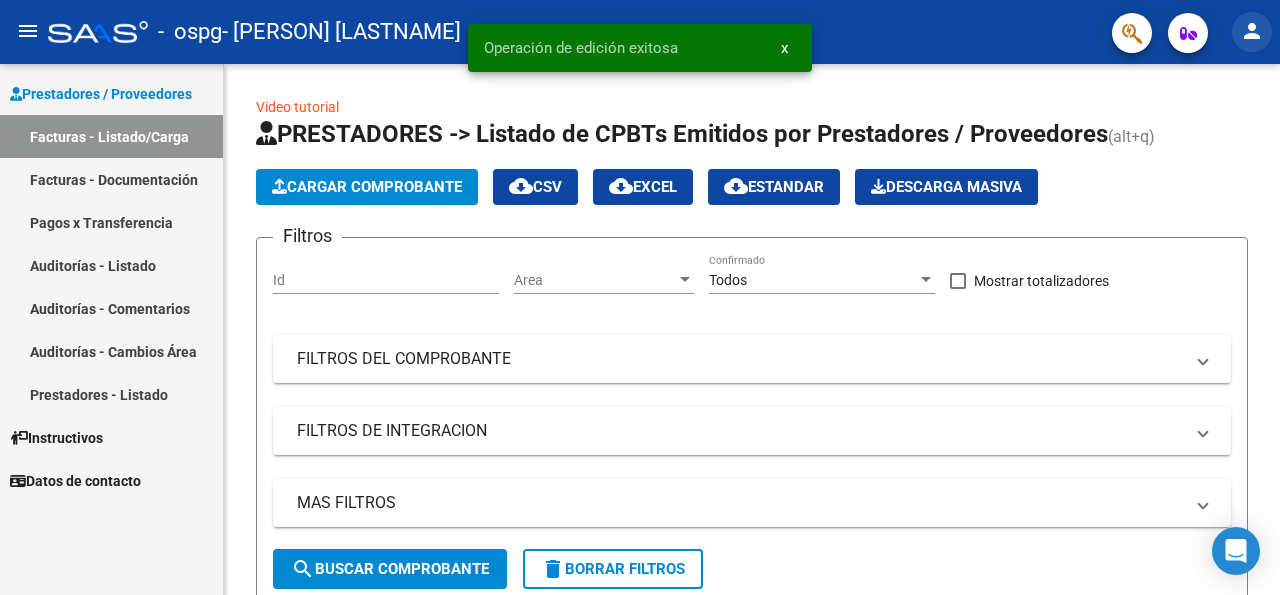 click on "person" 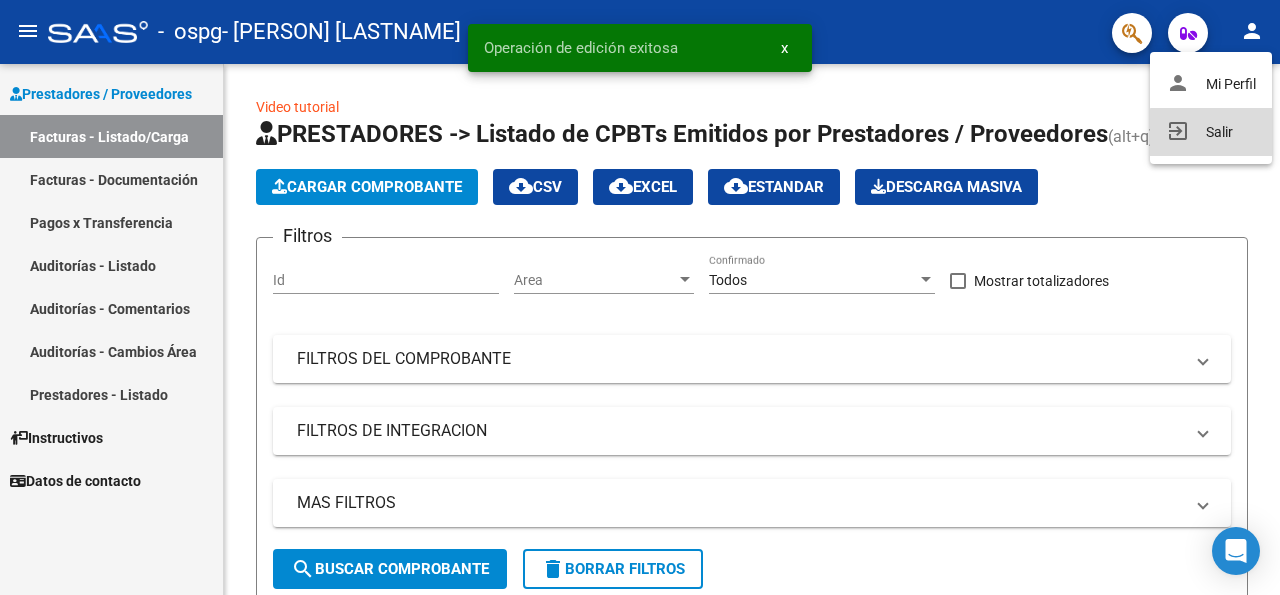 click on "exit_to_app  Salir" at bounding box center (1211, 132) 